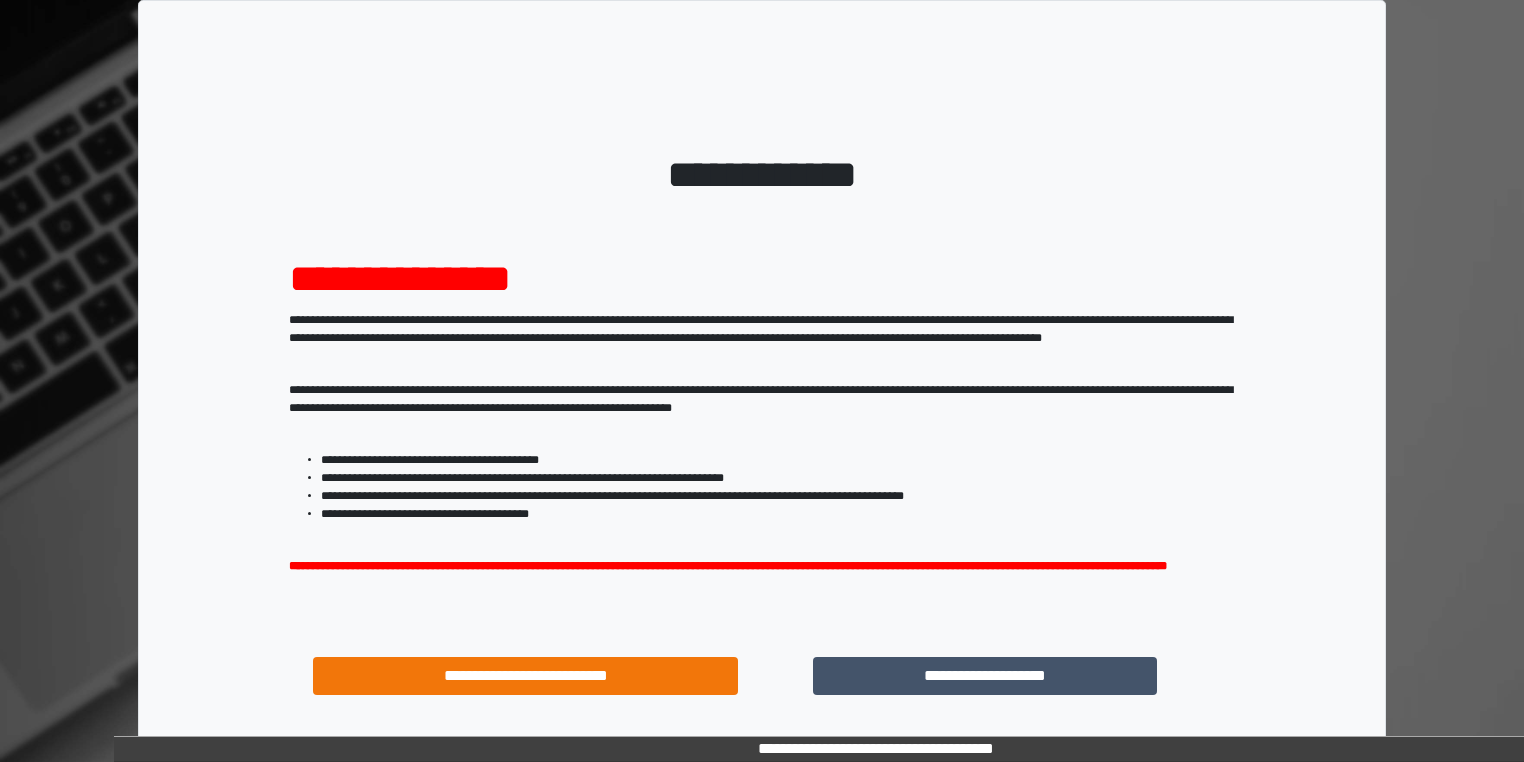 scroll, scrollTop: 0, scrollLeft: 0, axis: both 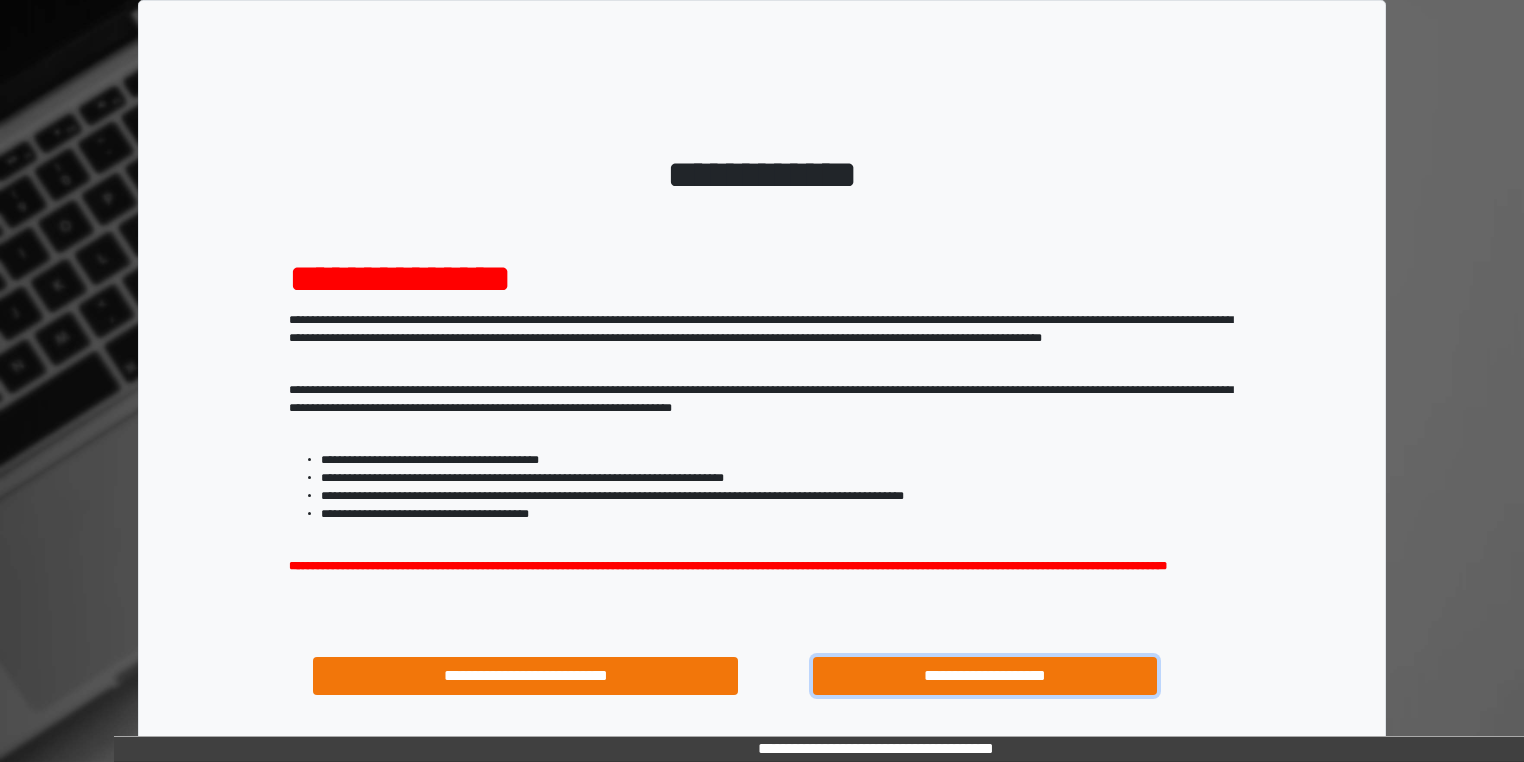 click on "**********" at bounding box center (985, 676) 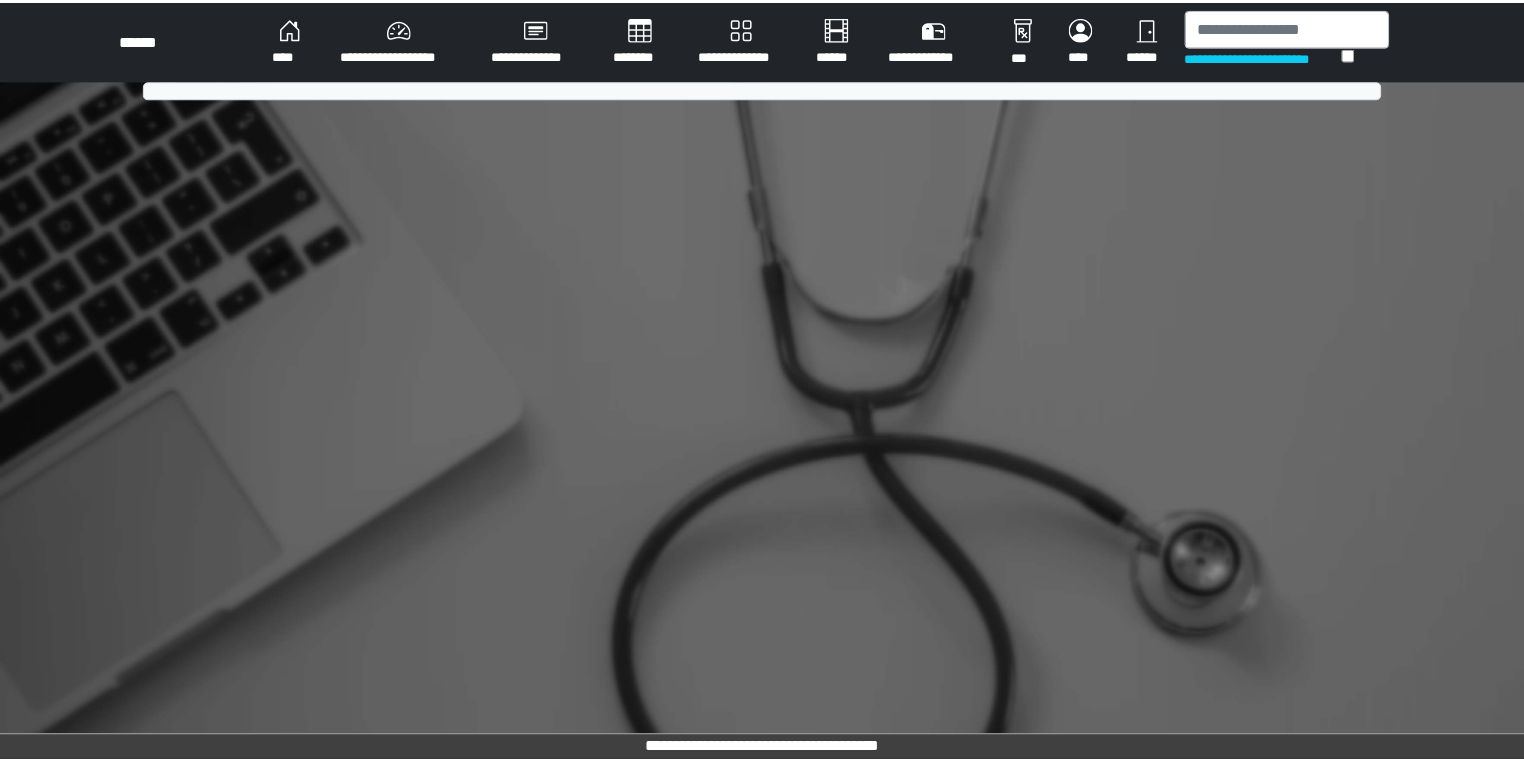 scroll, scrollTop: 0, scrollLeft: 0, axis: both 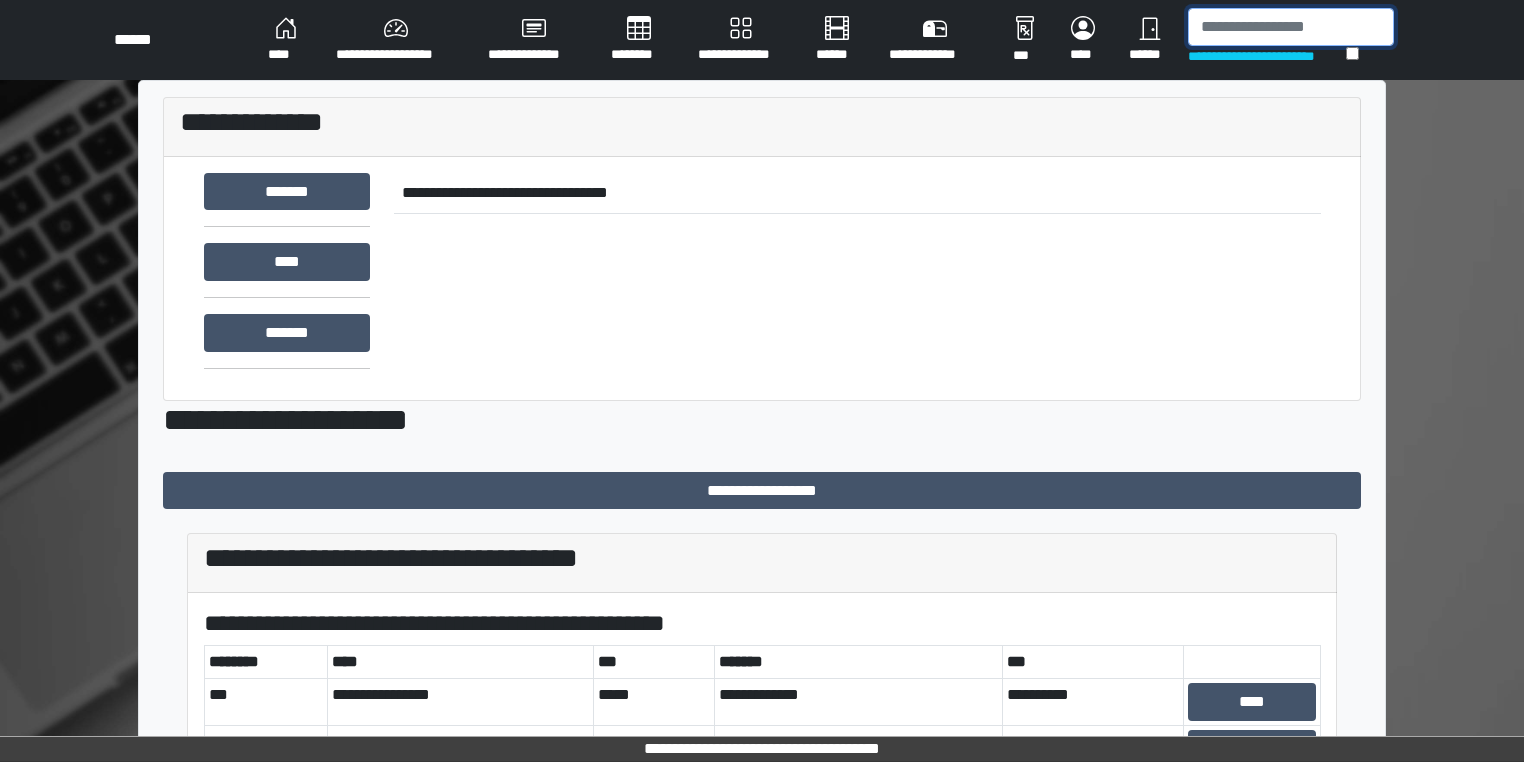 click at bounding box center (1291, 27) 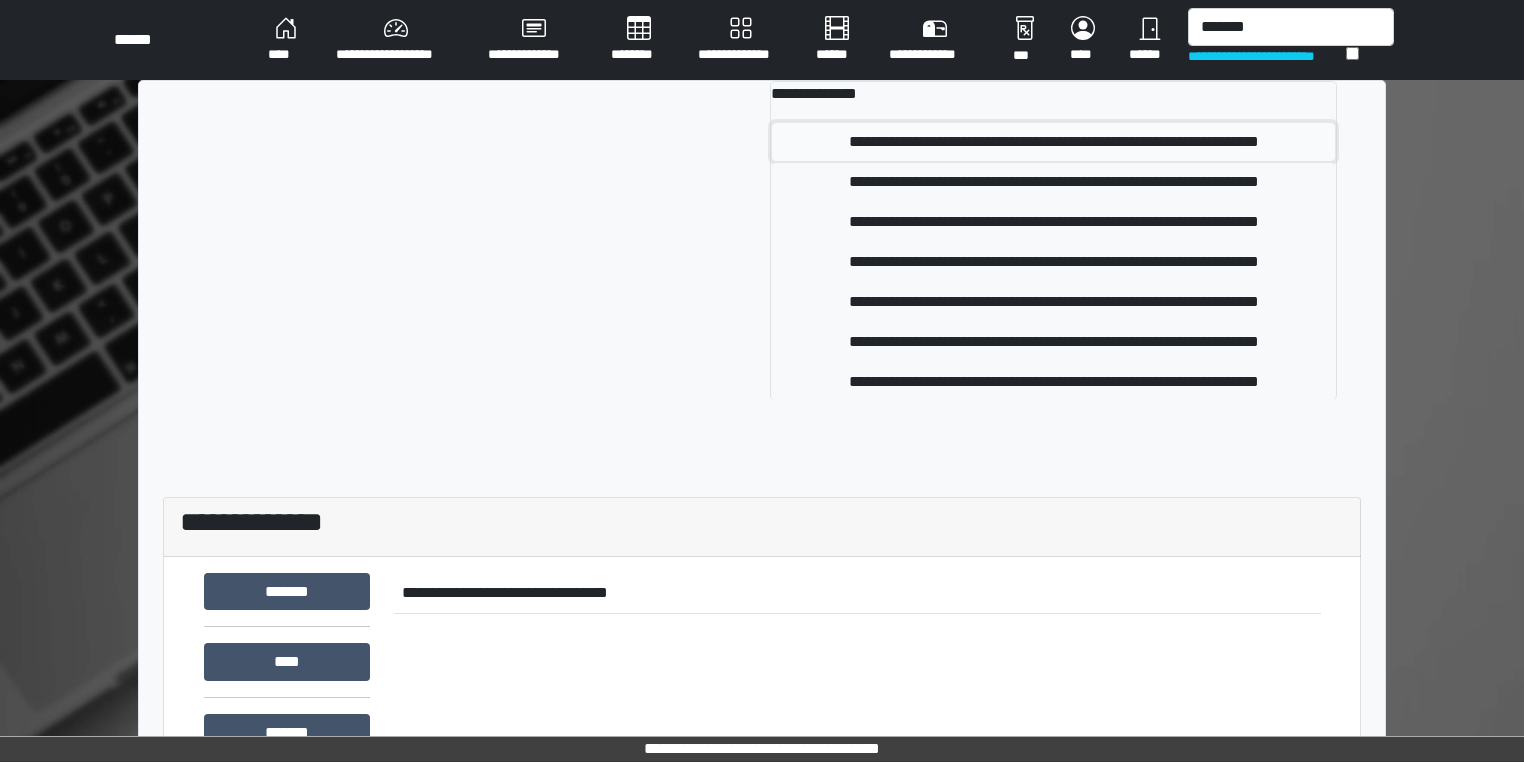 click on "**********" at bounding box center (1053, 142) 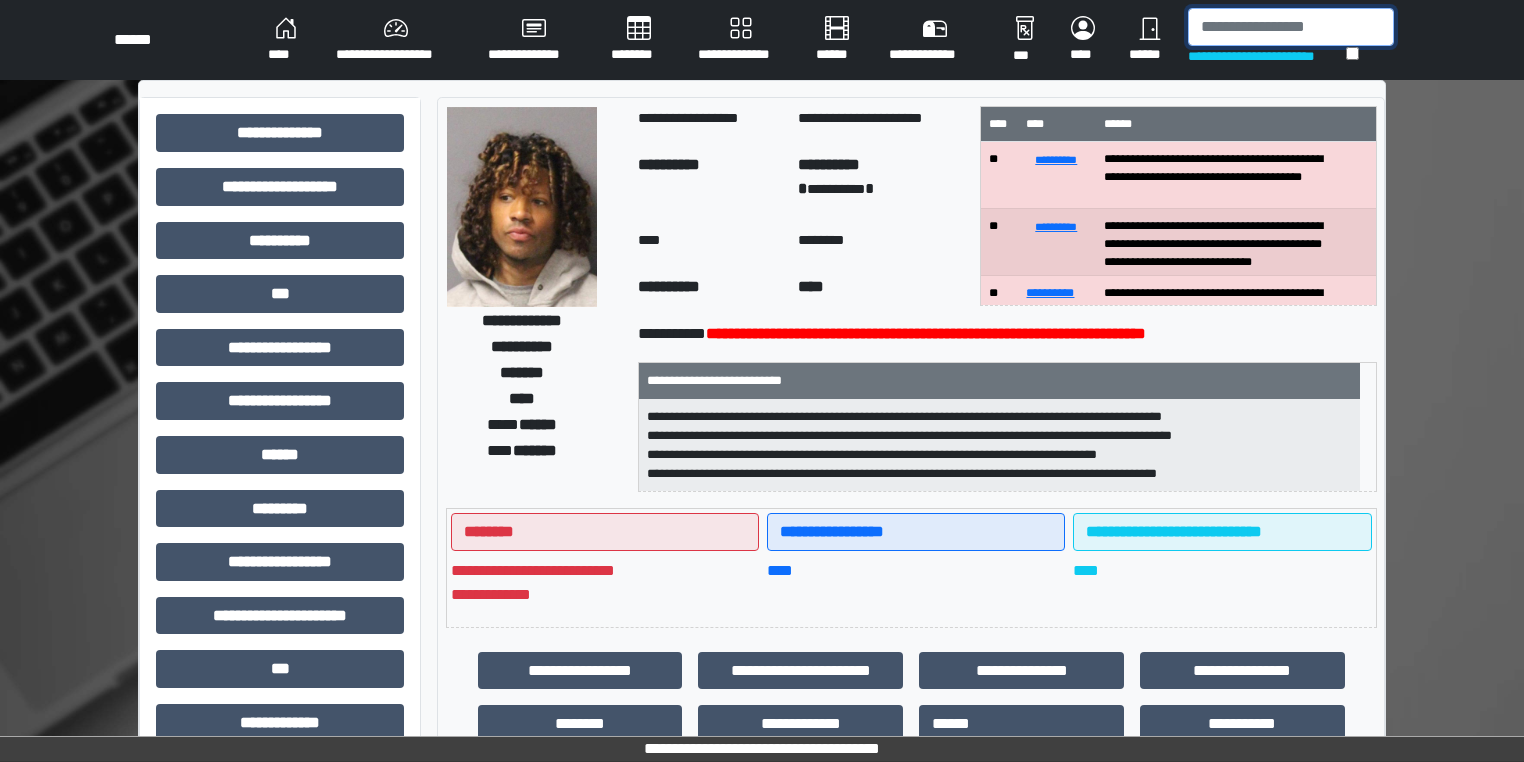 click at bounding box center (1291, 27) 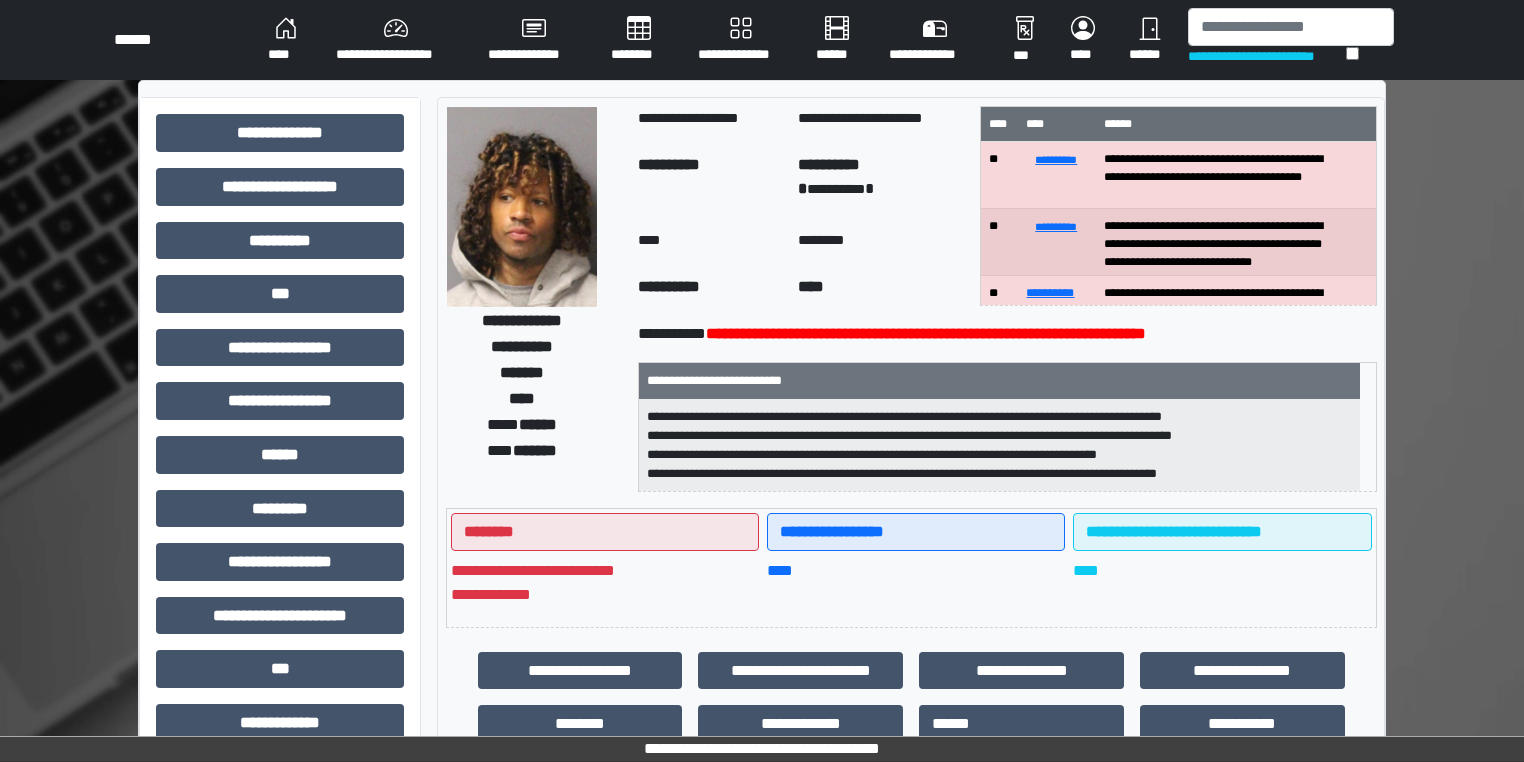 click on "**********" at bounding box center [286, 40] 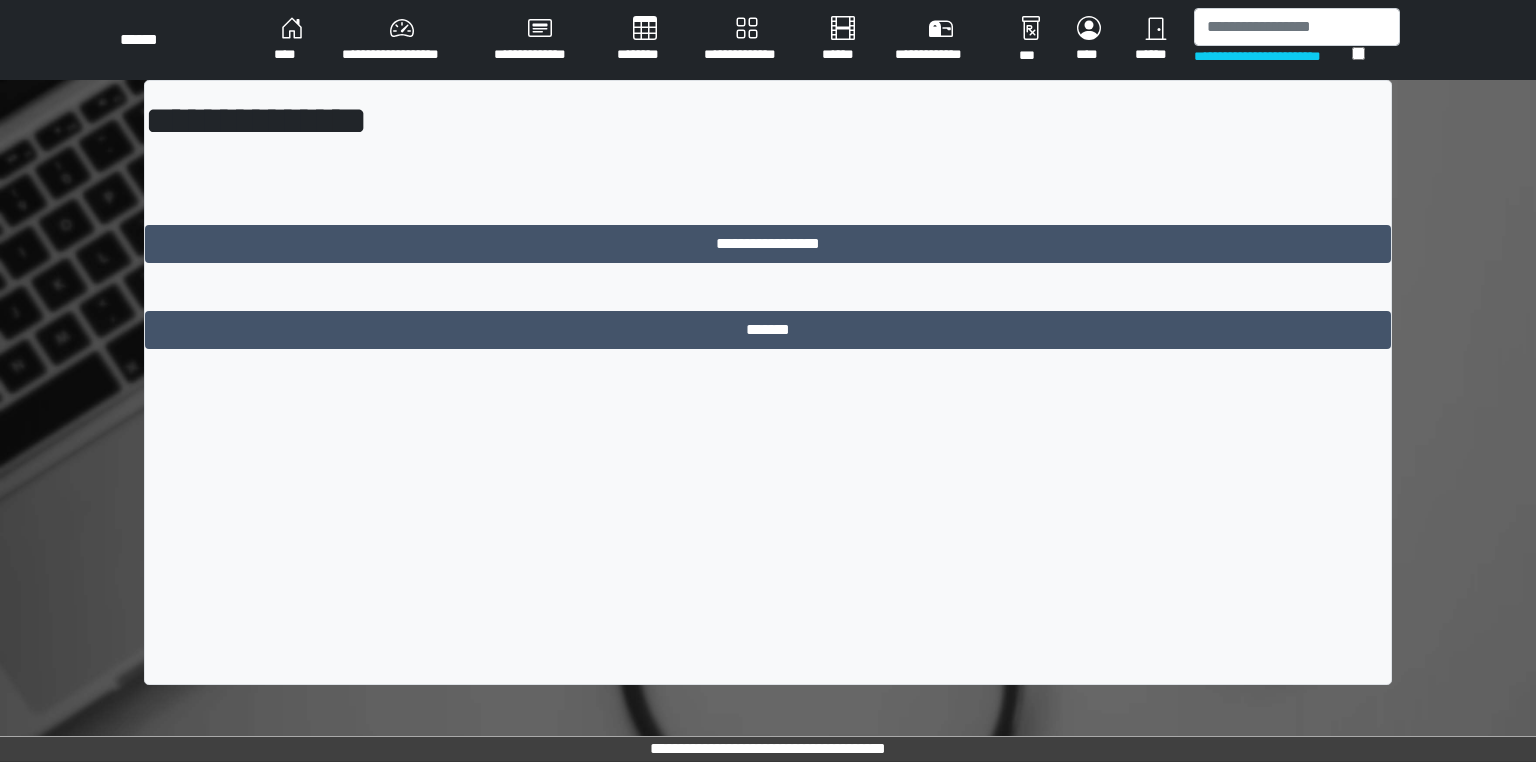 click on "**********" at bounding box center [292, 40] 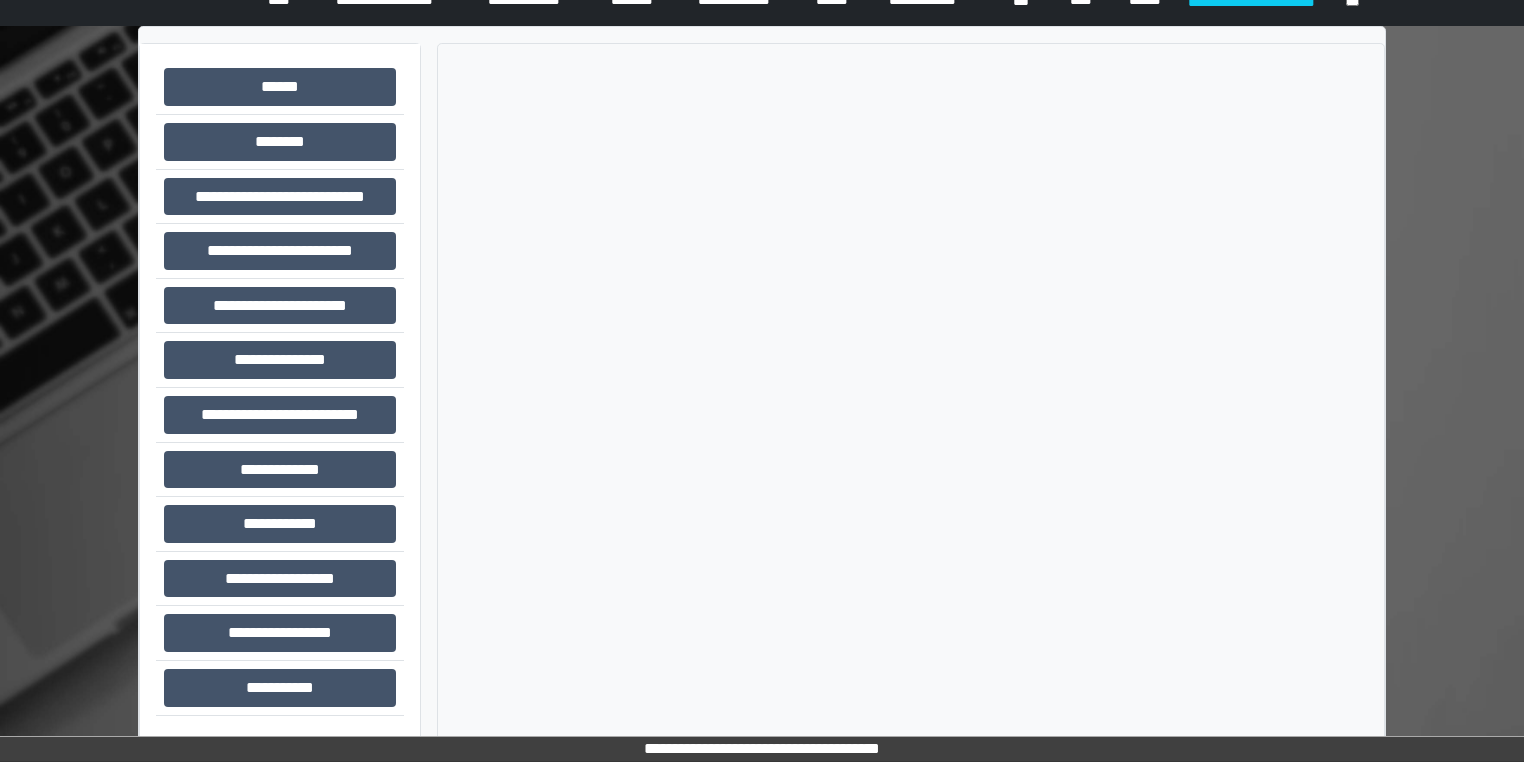 scroll, scrollTop: 0, scrollLeft: 0, axis: both 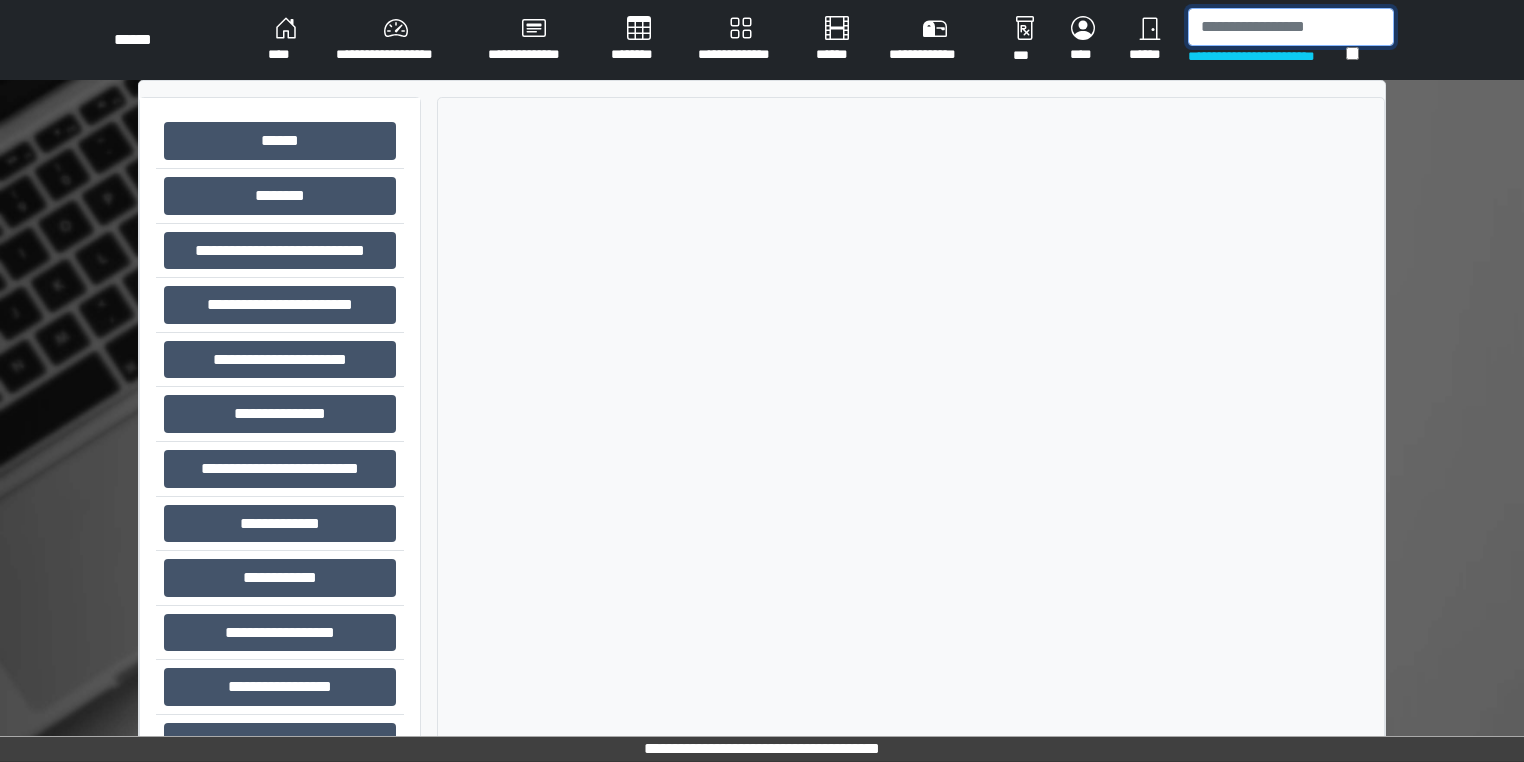 click at bounding box center [1291, 27] 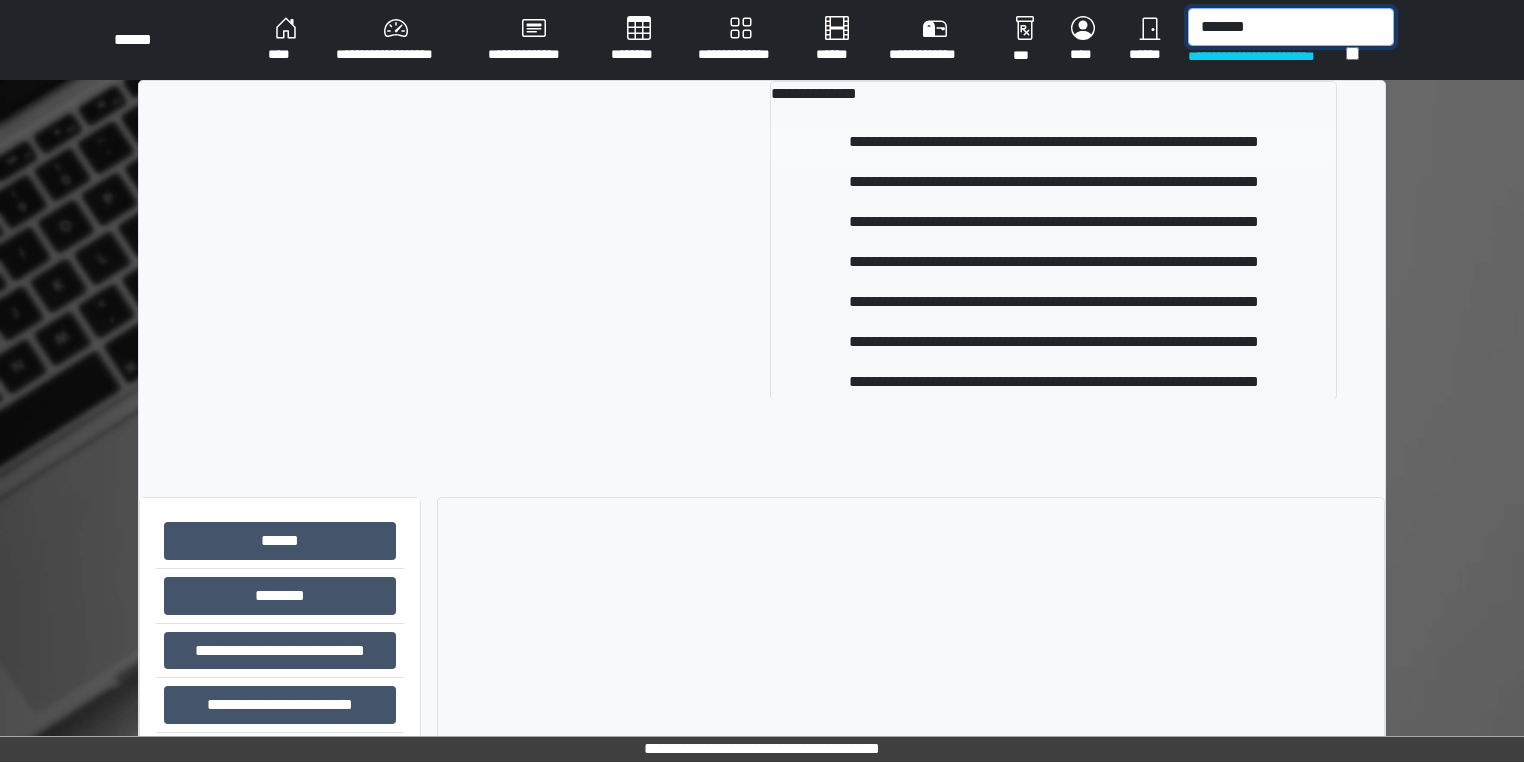 type on "*******" 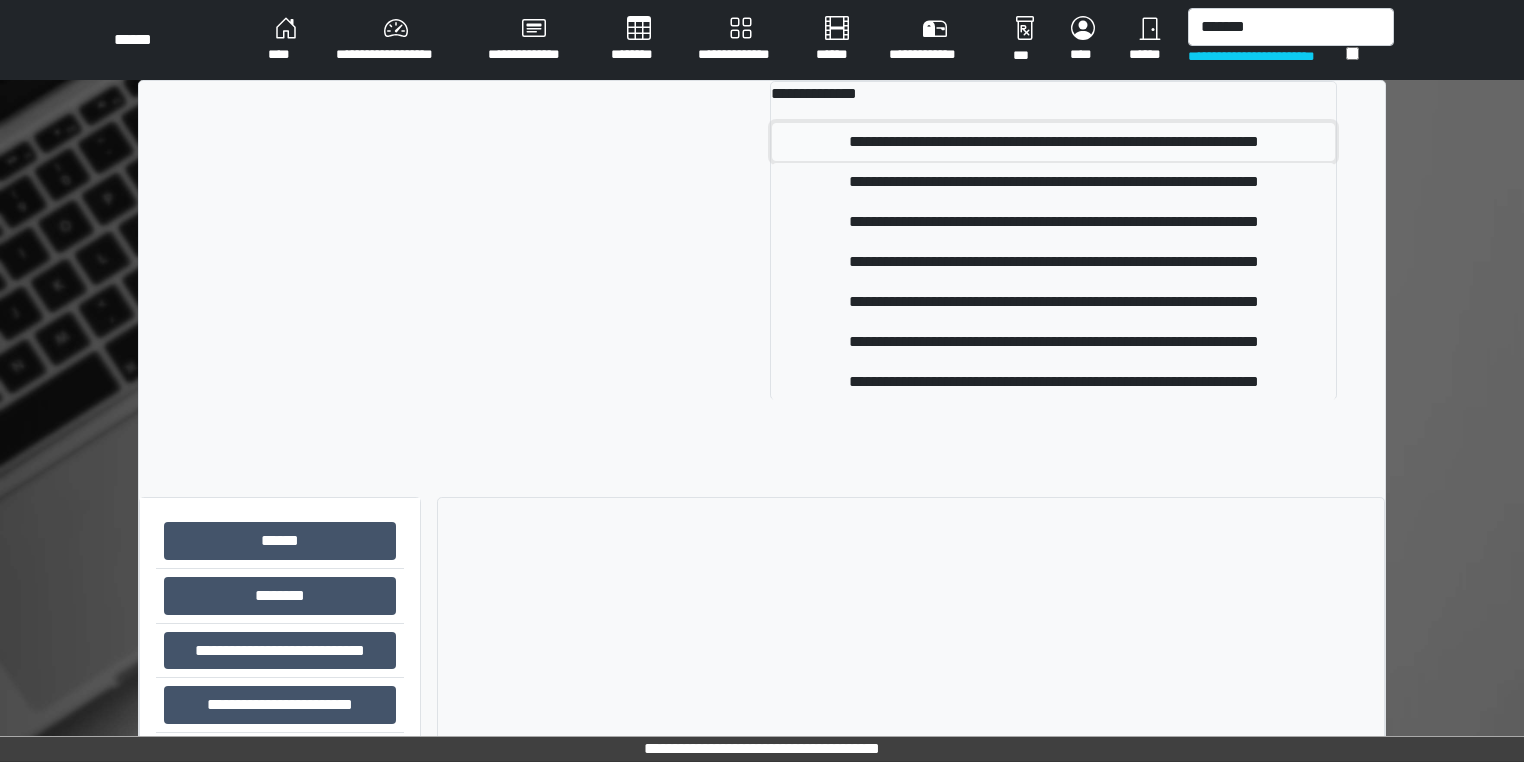 click on "**********" at bounding box center [1053, 142] 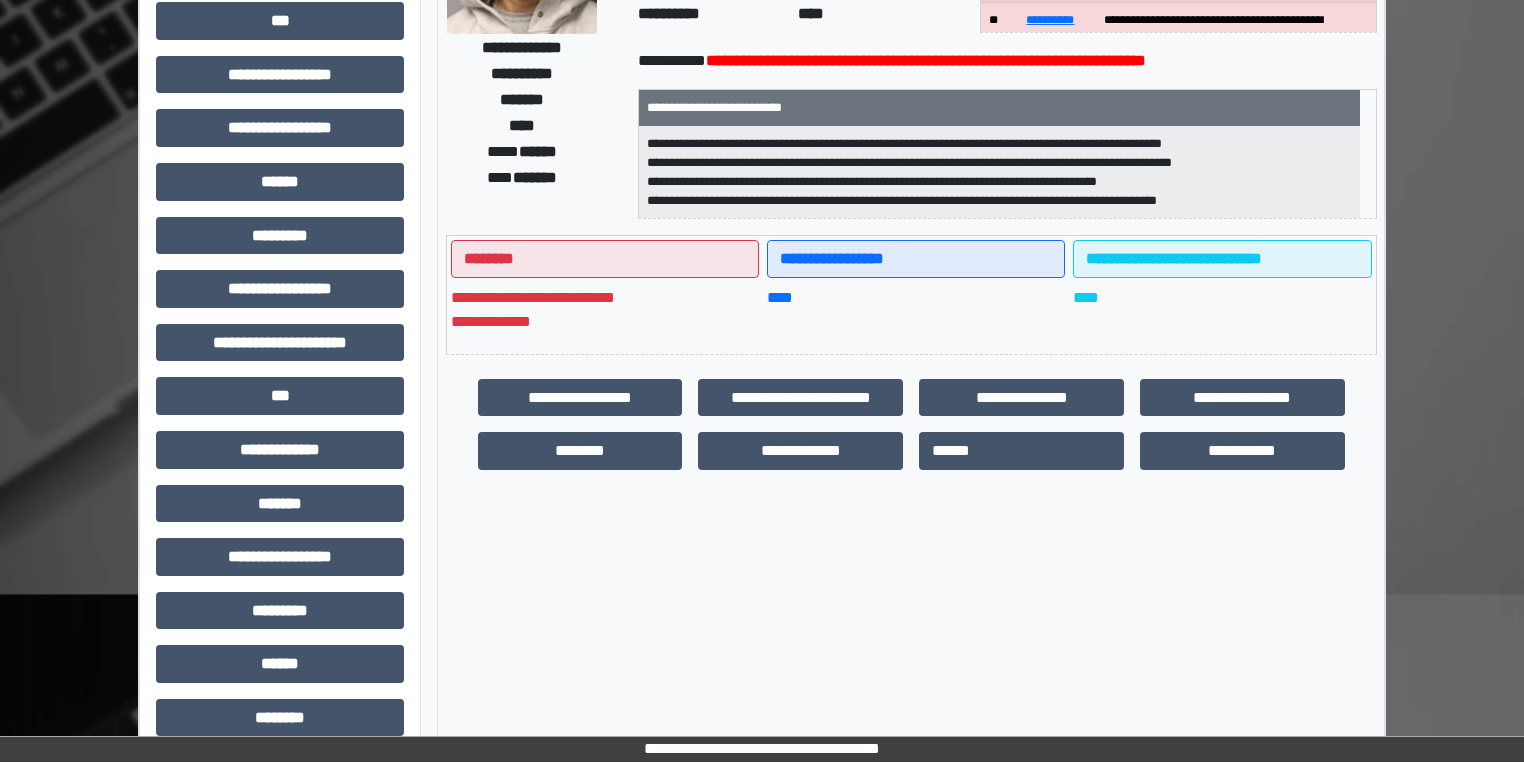 scroll, scrollTop: 320, scrollLeft: 0, axis: vertical 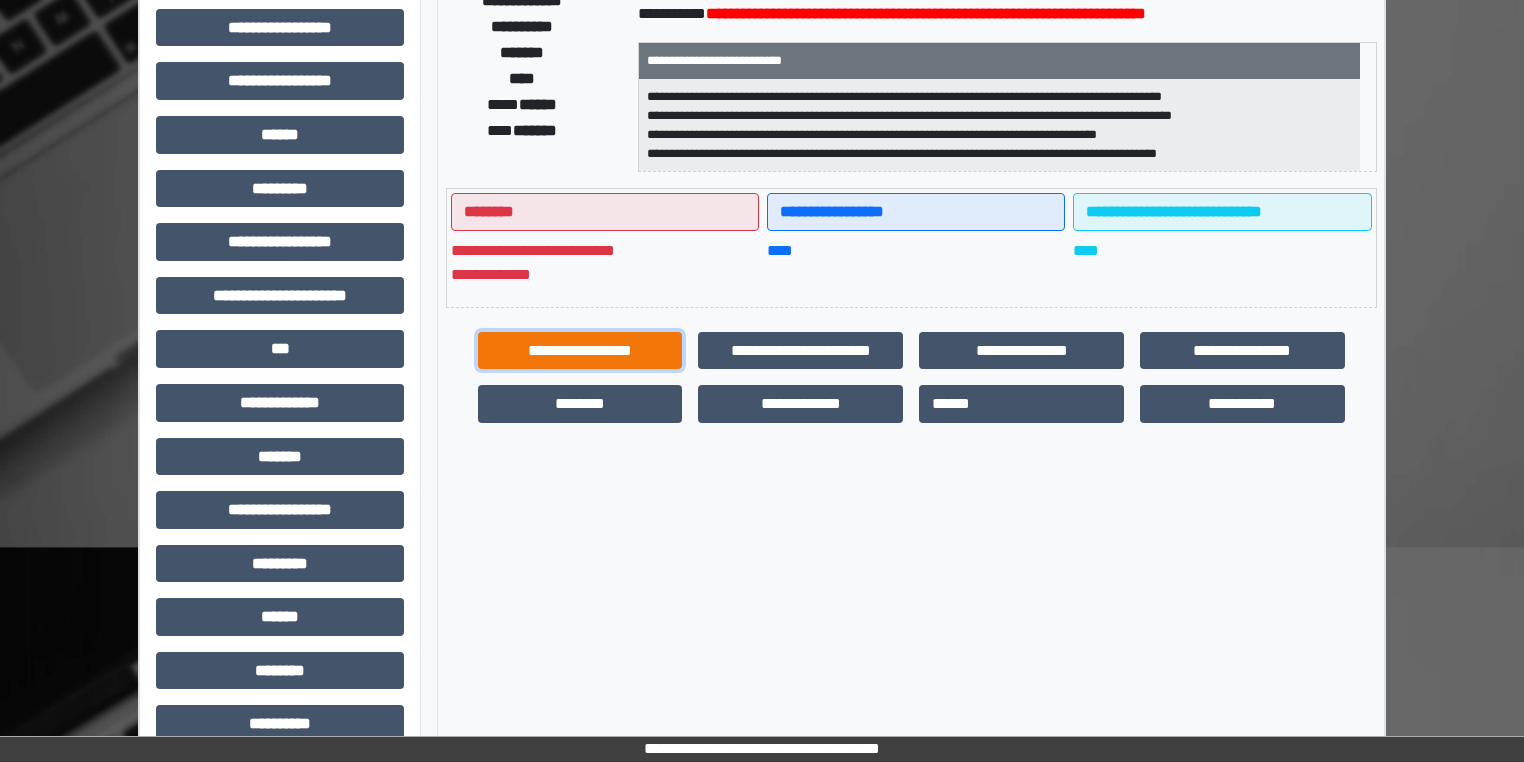 click on "**********" at bounding box center (580, 351) 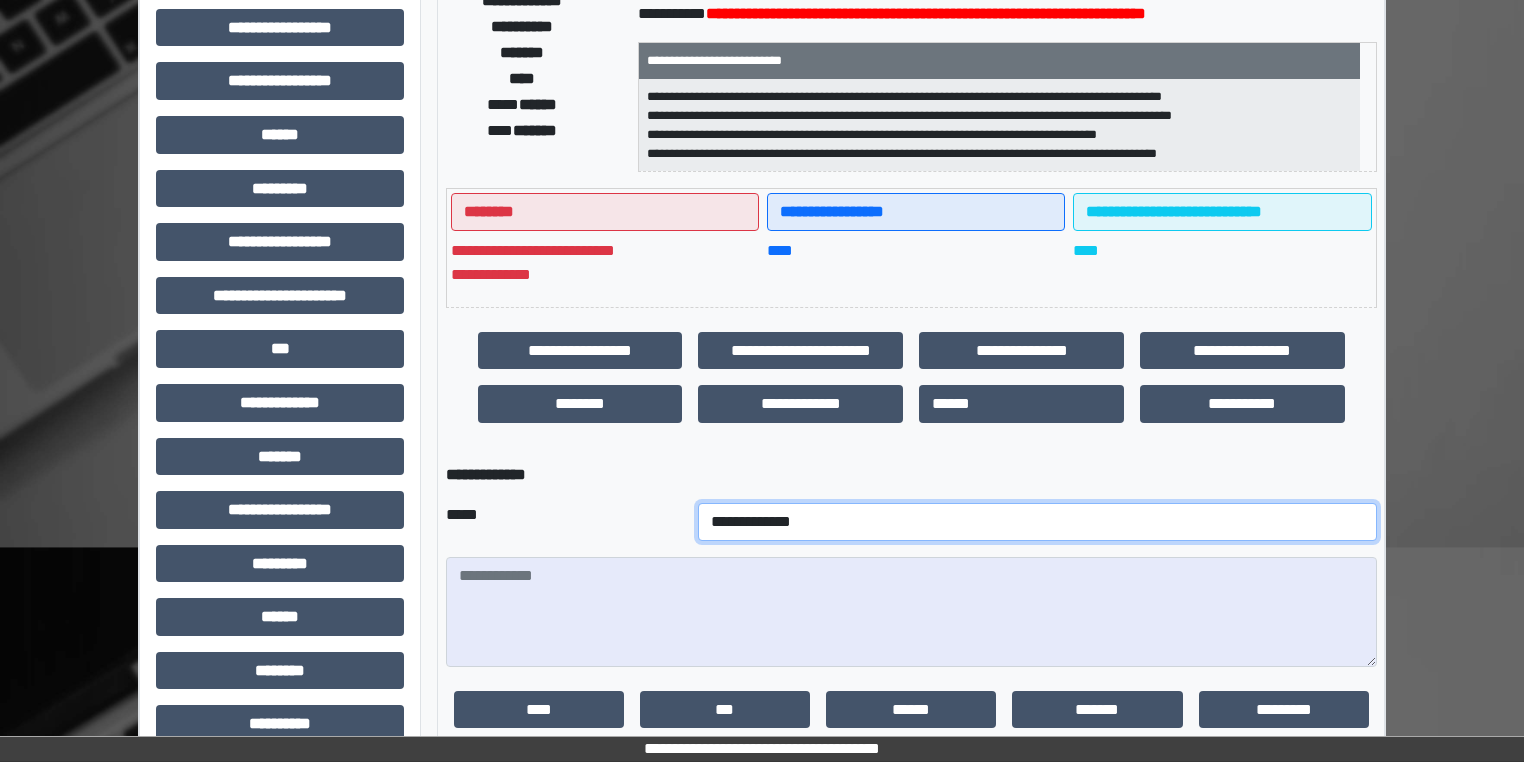 click on "**********" at bounding box center [1037, 522] 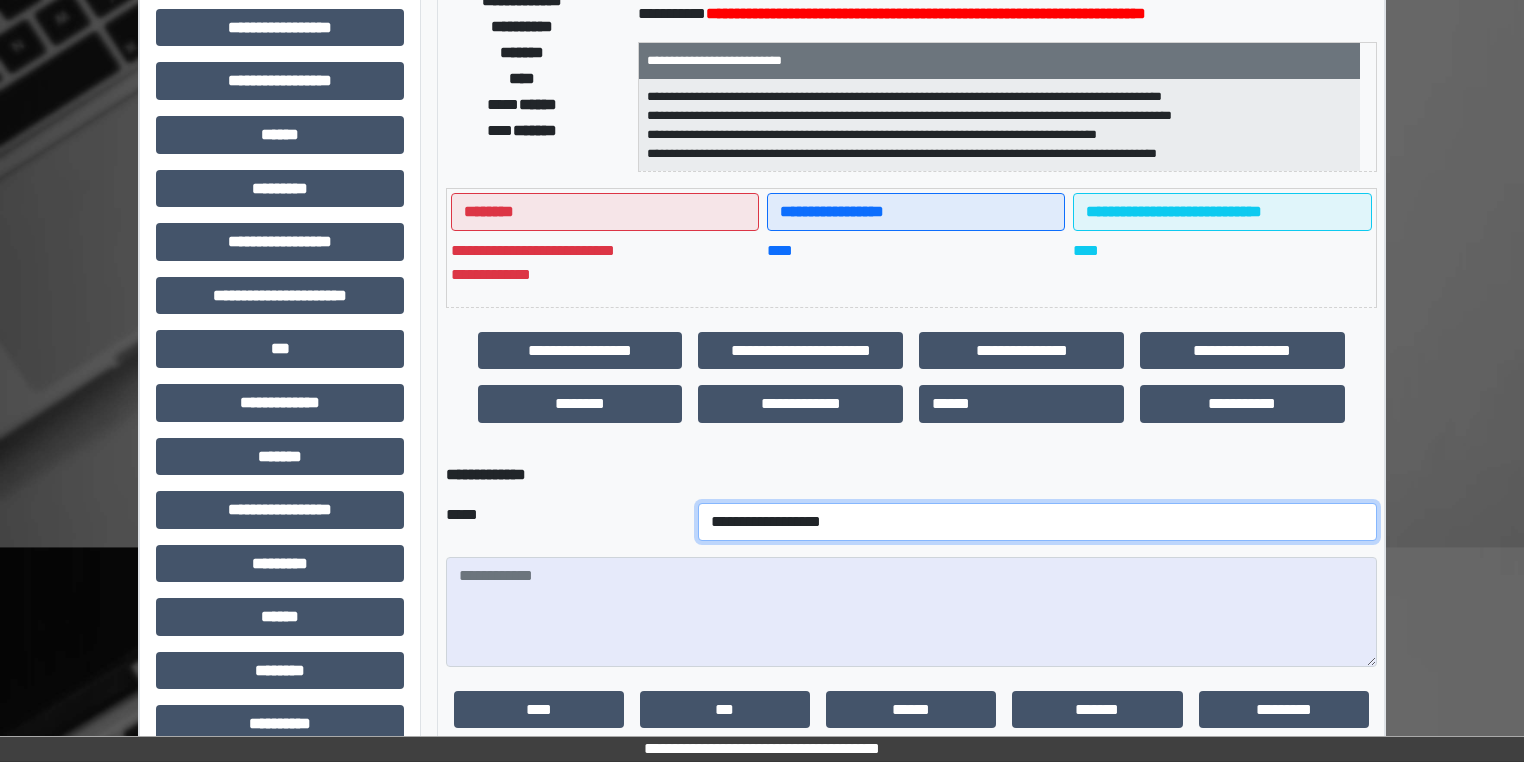 click on "**********" at bounding box center [1037, 522] 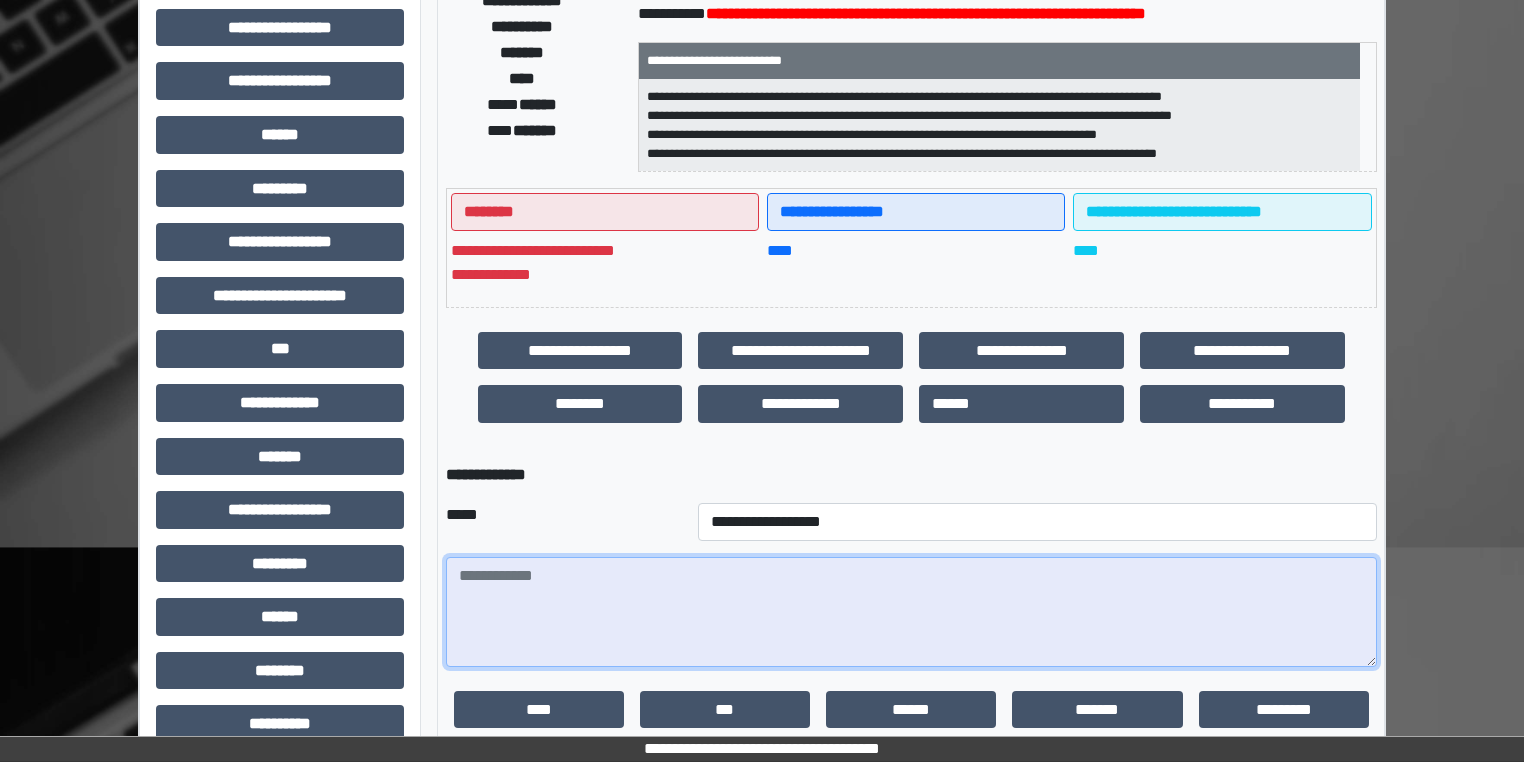 click at bounding box center (911, 612) 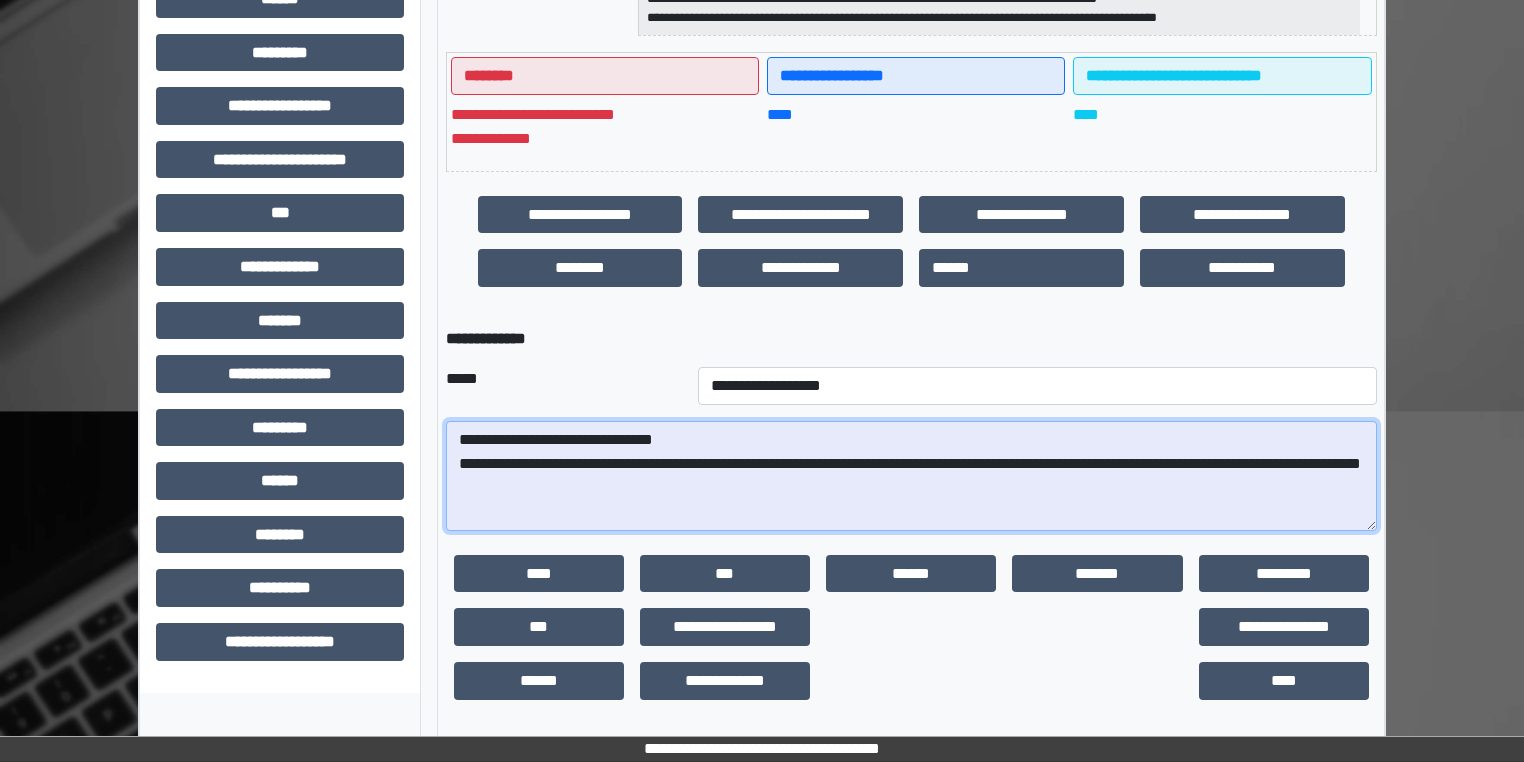 scroll, scrollTop: 457, scrollLeft: 0, axis: vertical 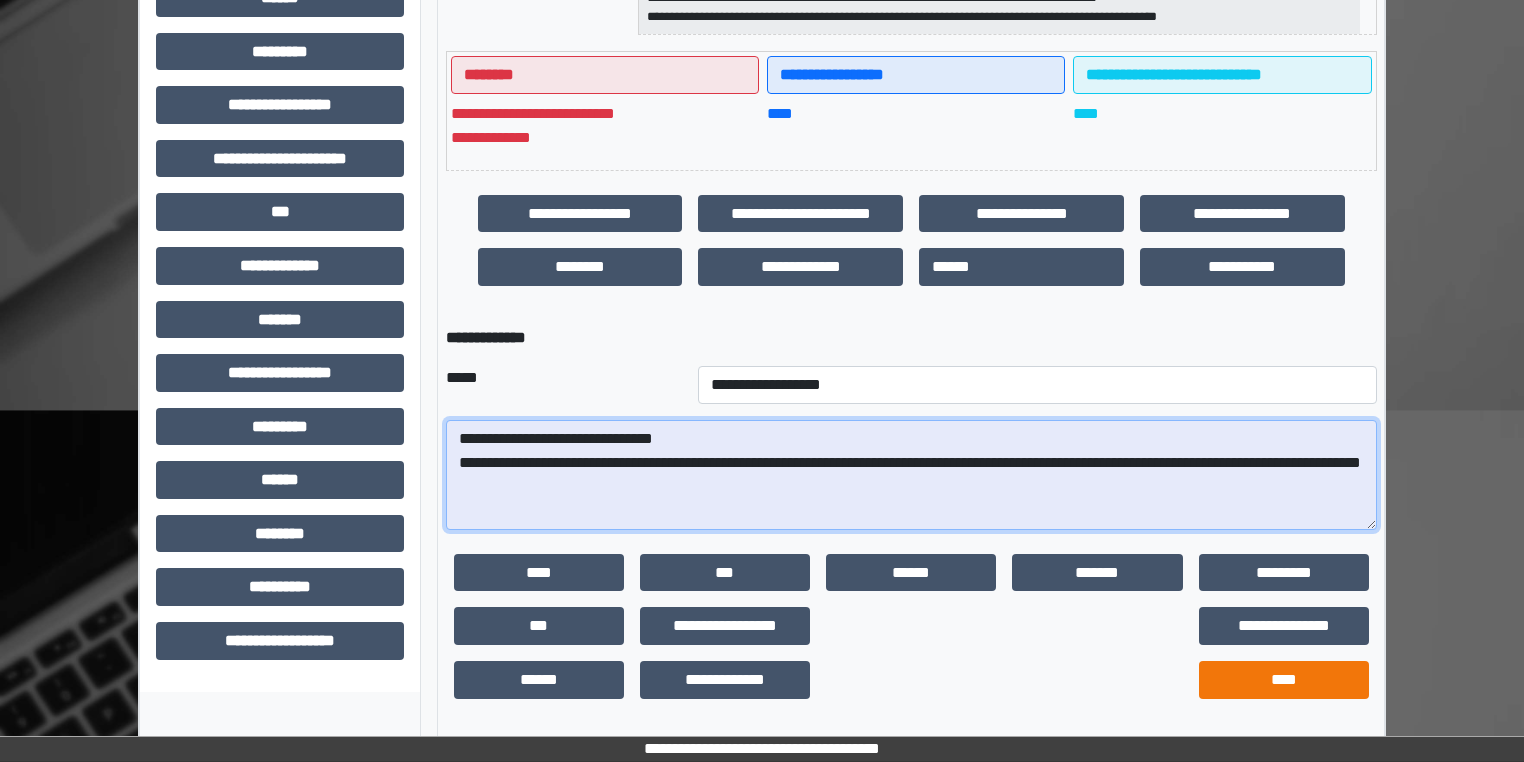 type on "**********" 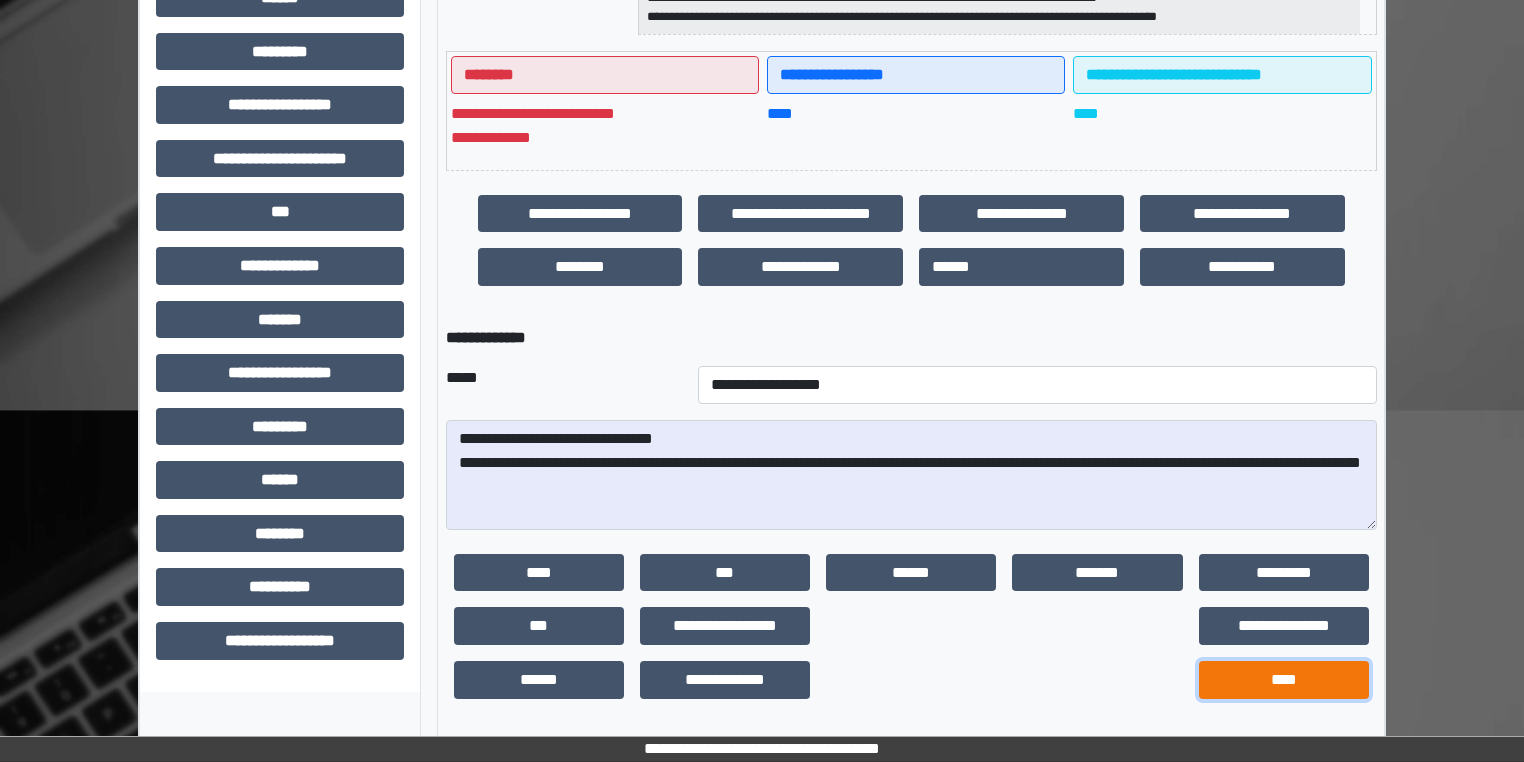 click on "****" at bounding box center (1284, 680) 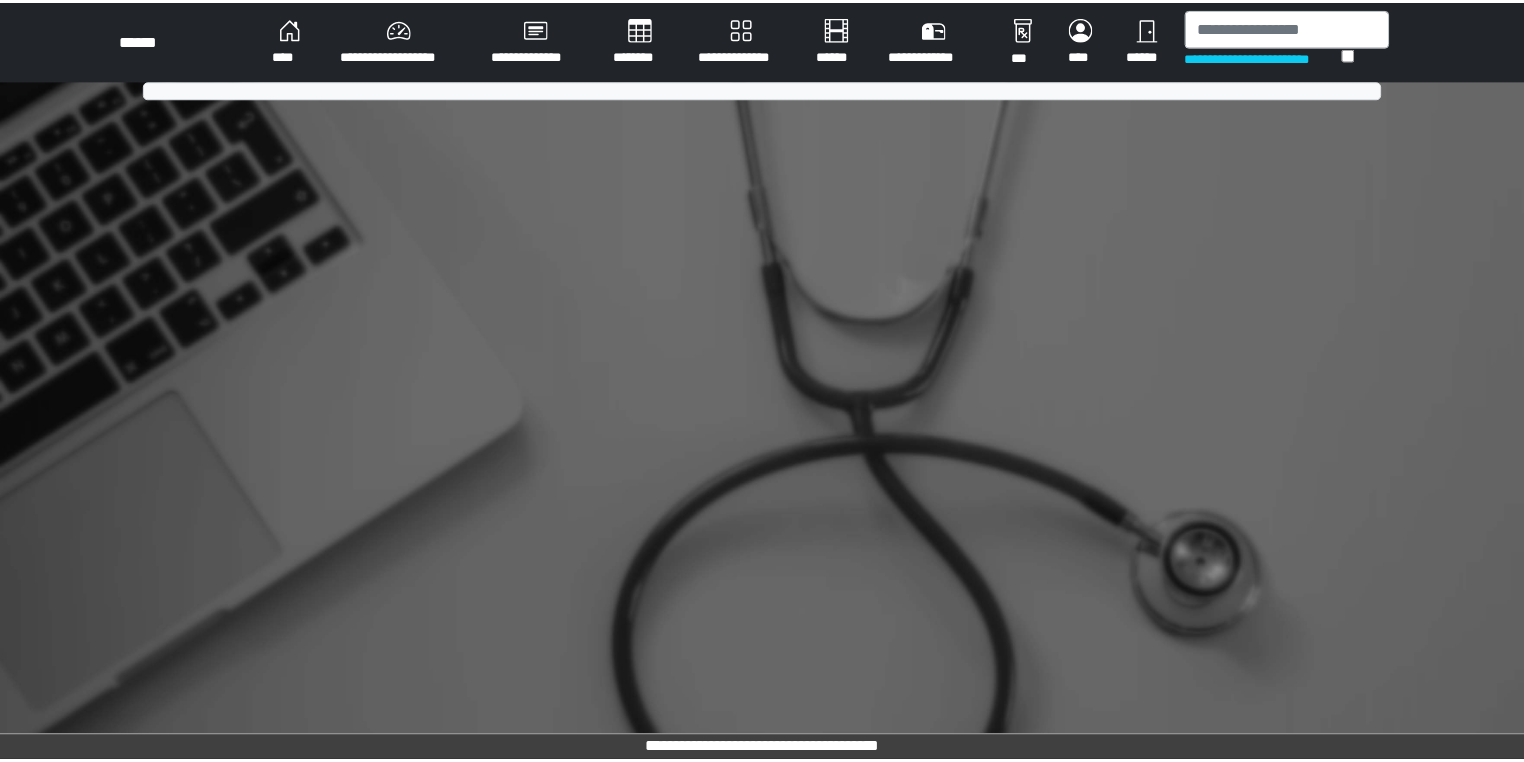 scroll, scrollTop: 0, scrollLeft: 0, axis: both 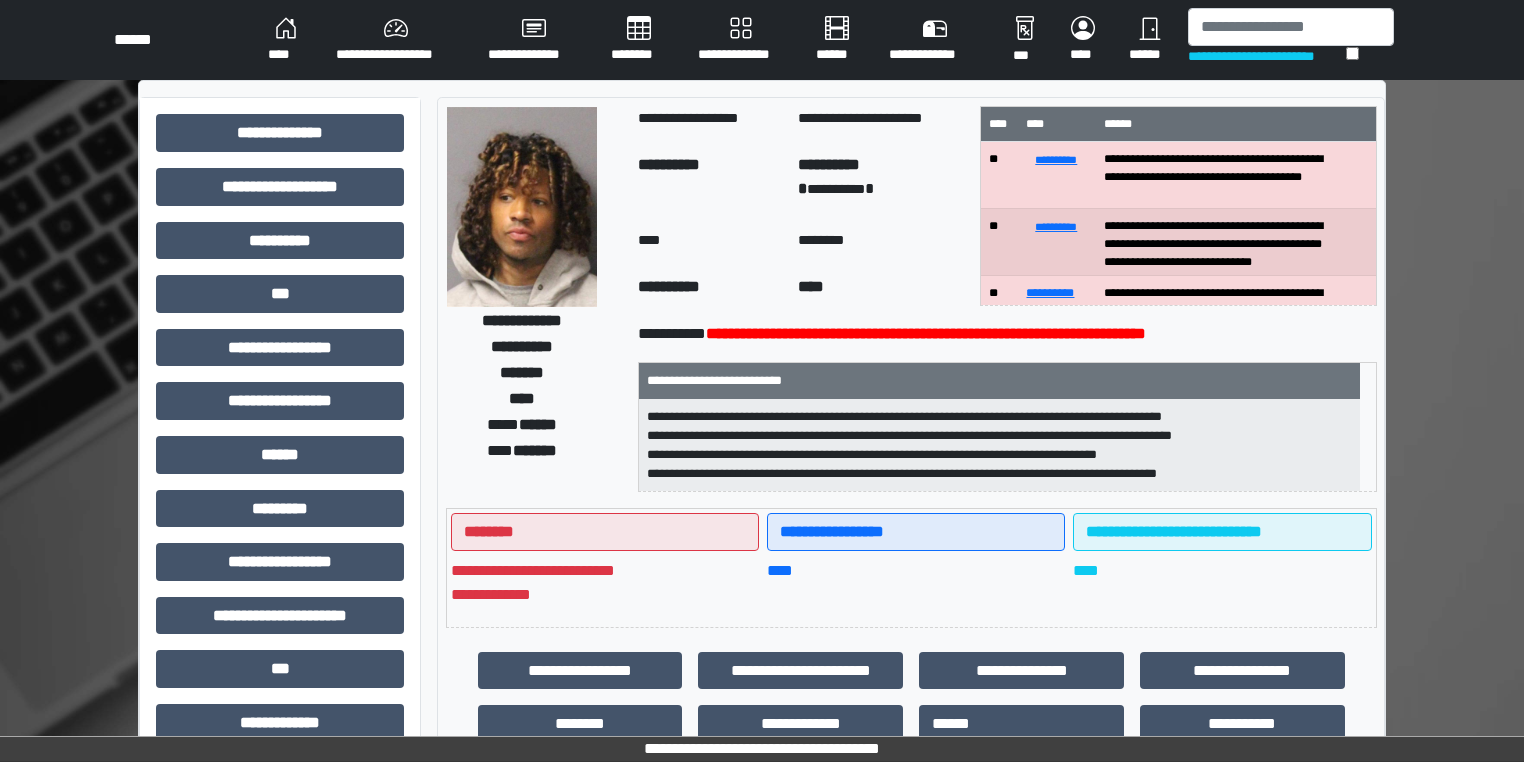 click on "******" at bounding box center (1150, 40) 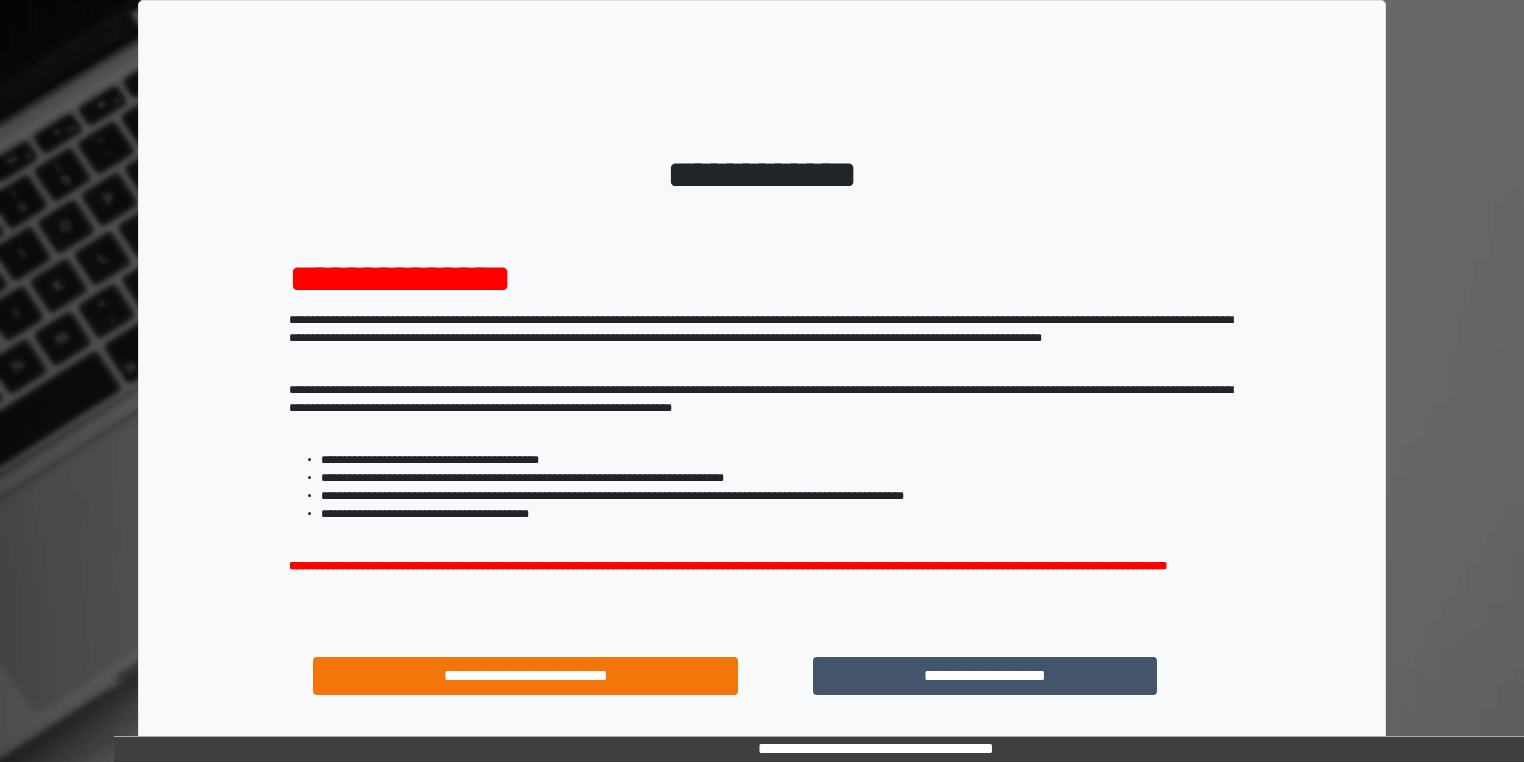 scroll, scrollTop: 0, scrollLeft: 0, axis: both 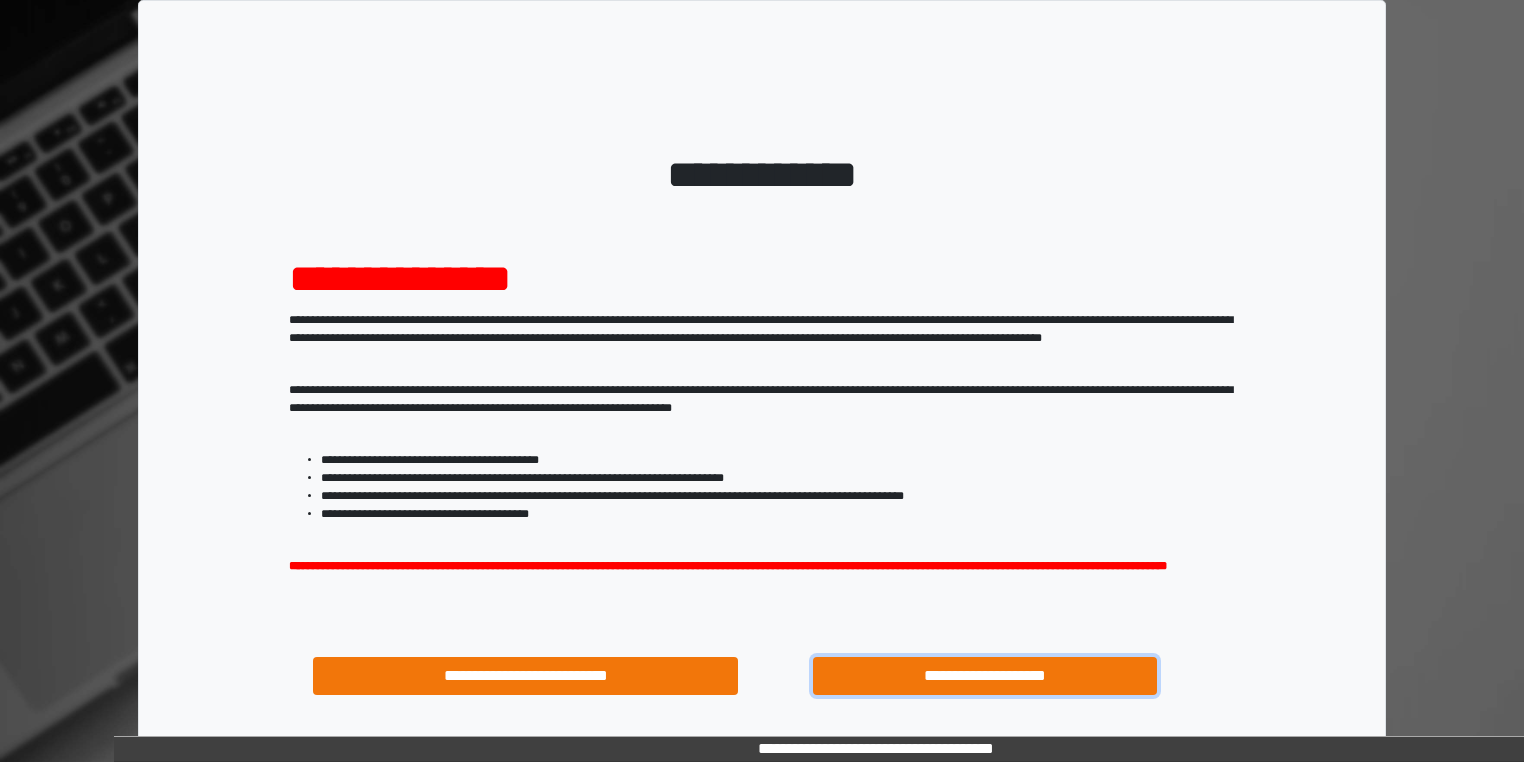 click on "**********" at bounding box center [985, 676] 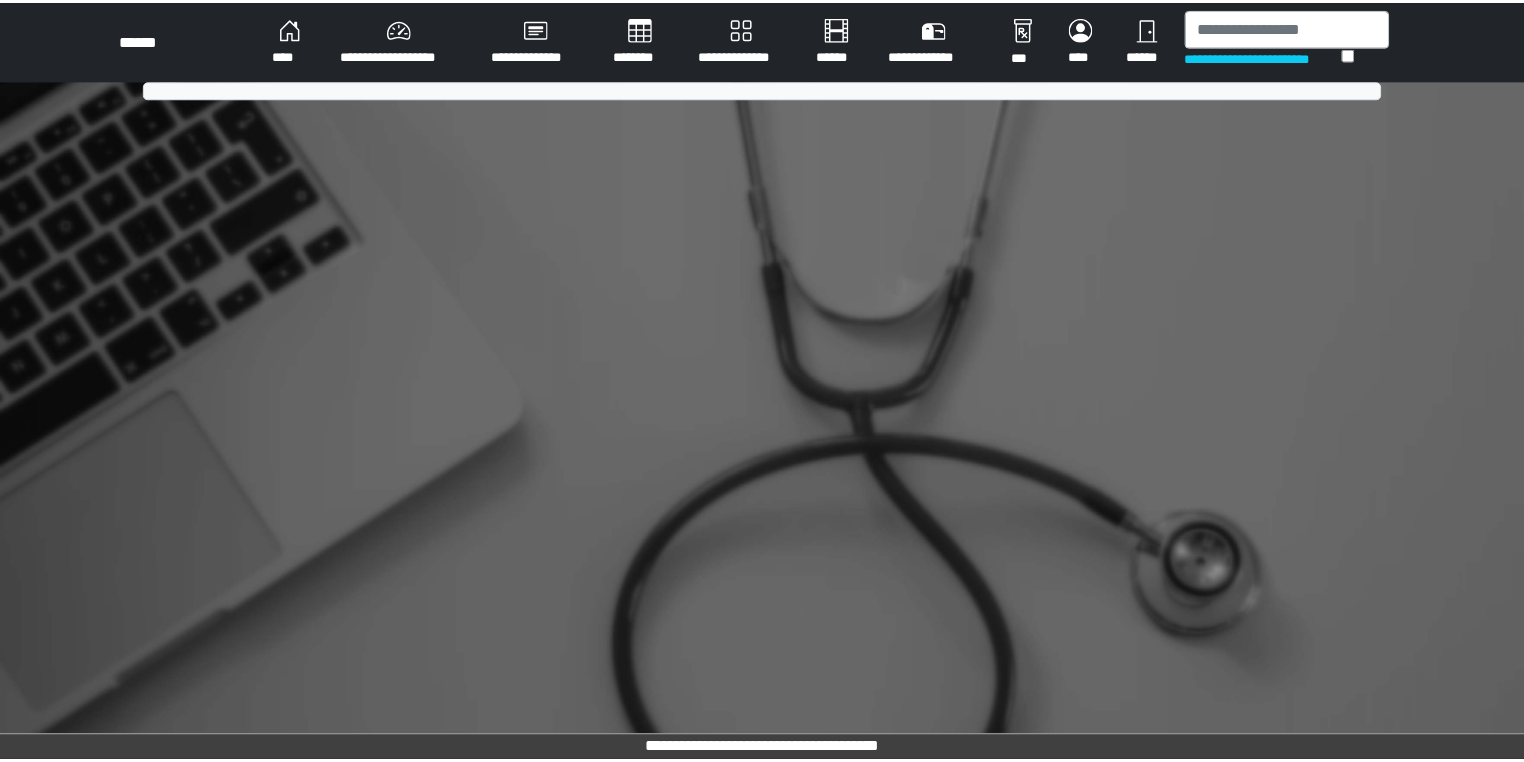 scroll, scrollTop: 0, scrollLeft: 0, axis: both 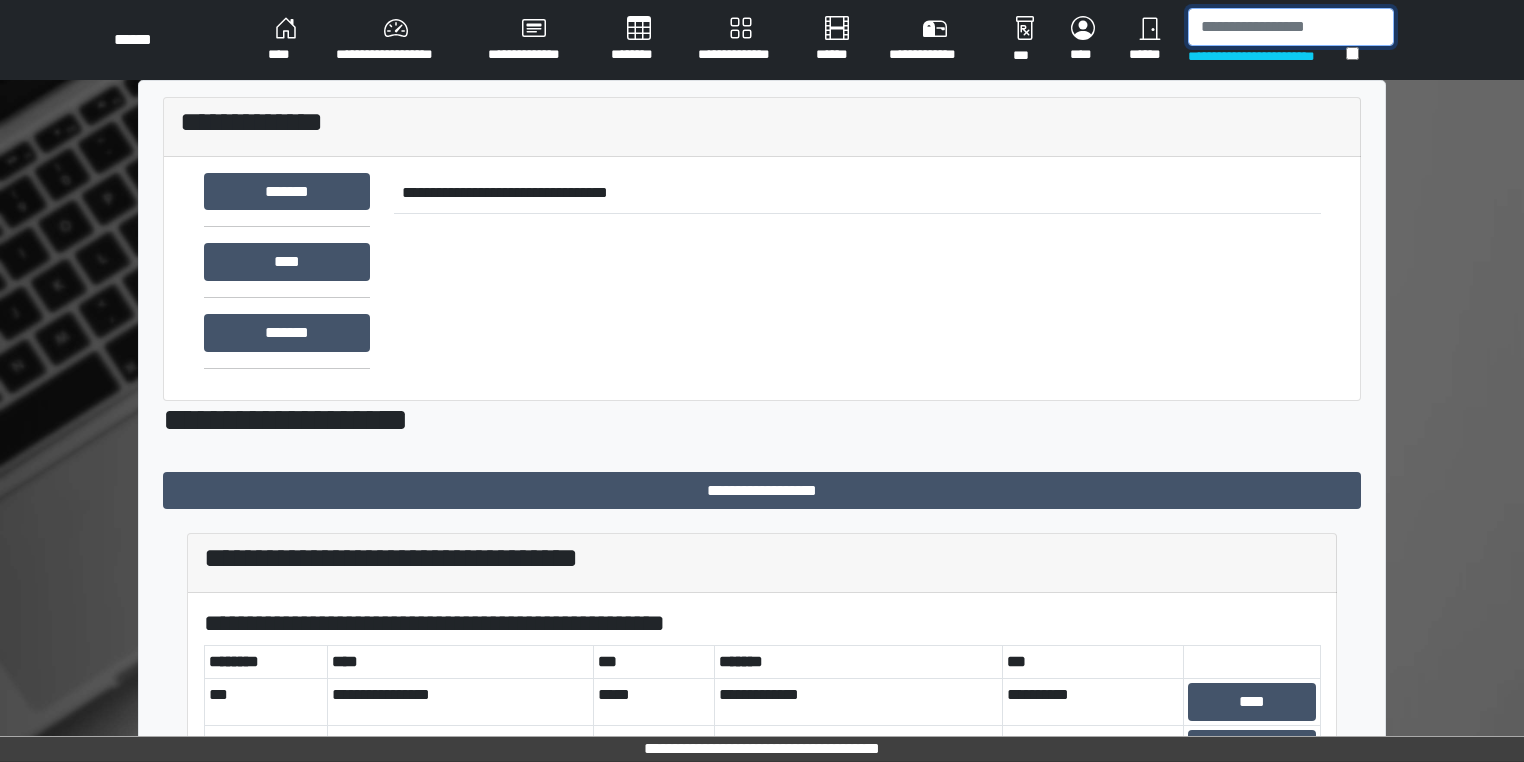 click at bounding box center [1291, 27] 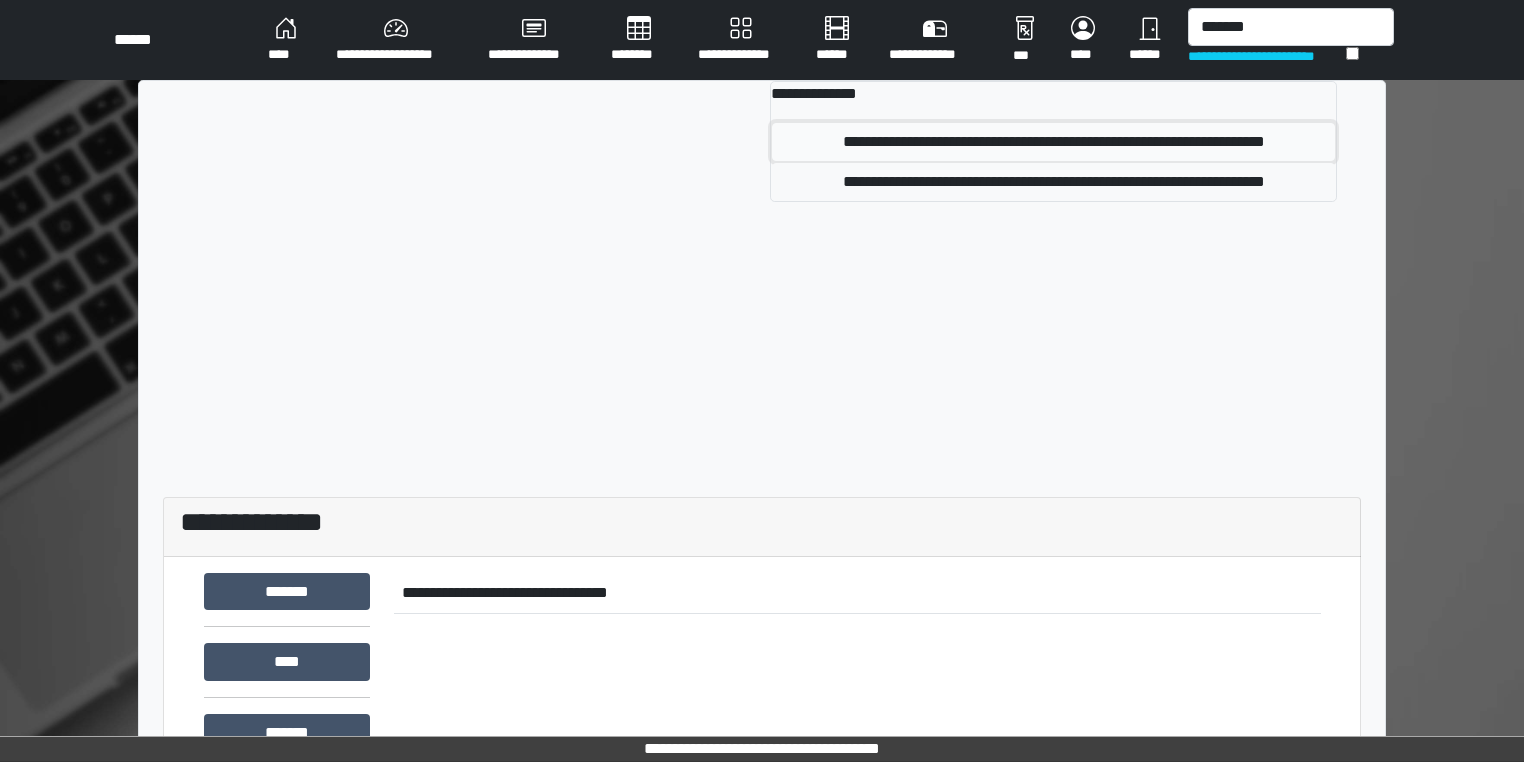 click on "**********" at bounding box center [1053, 142] 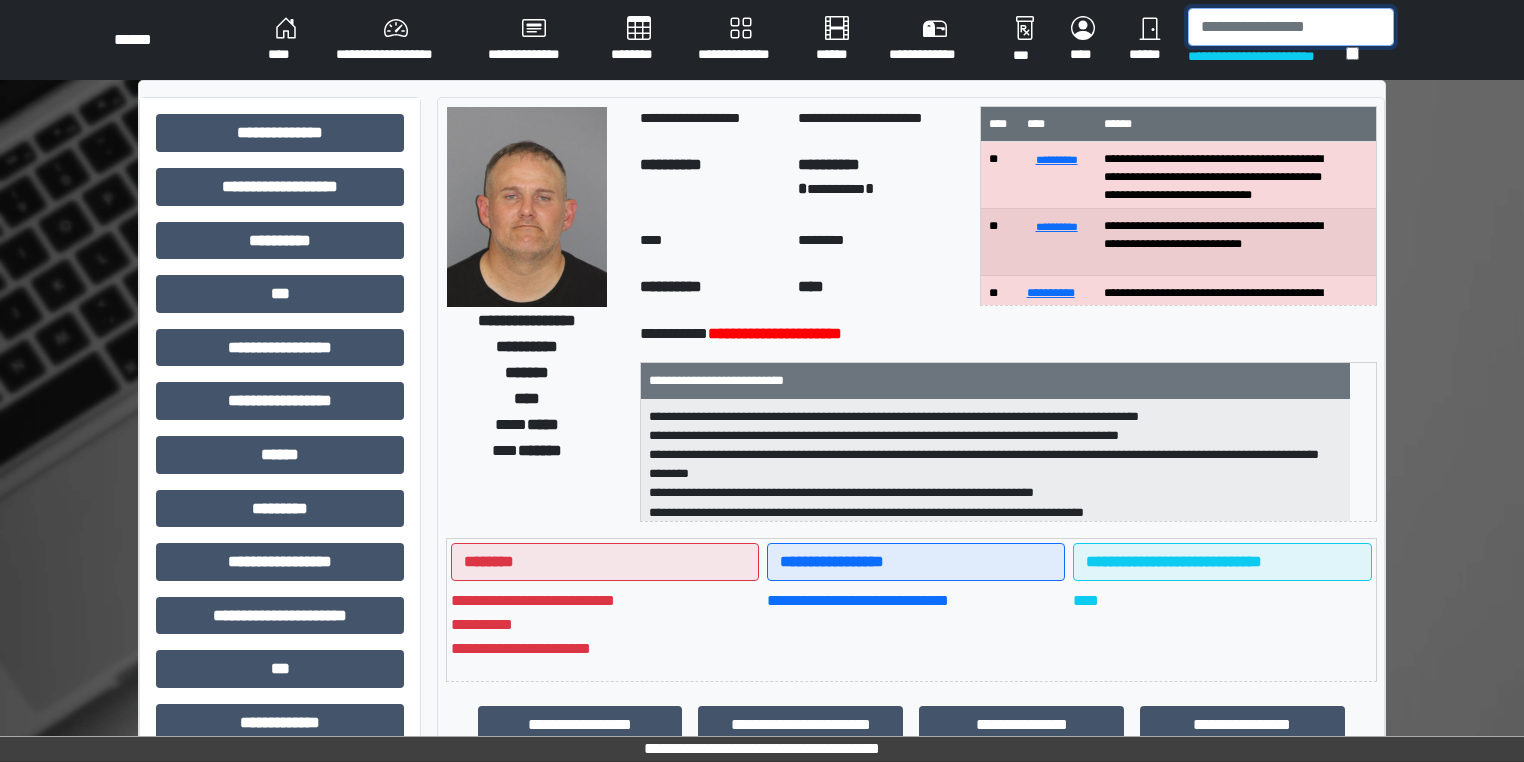 click at bounding box center [1291, 27] 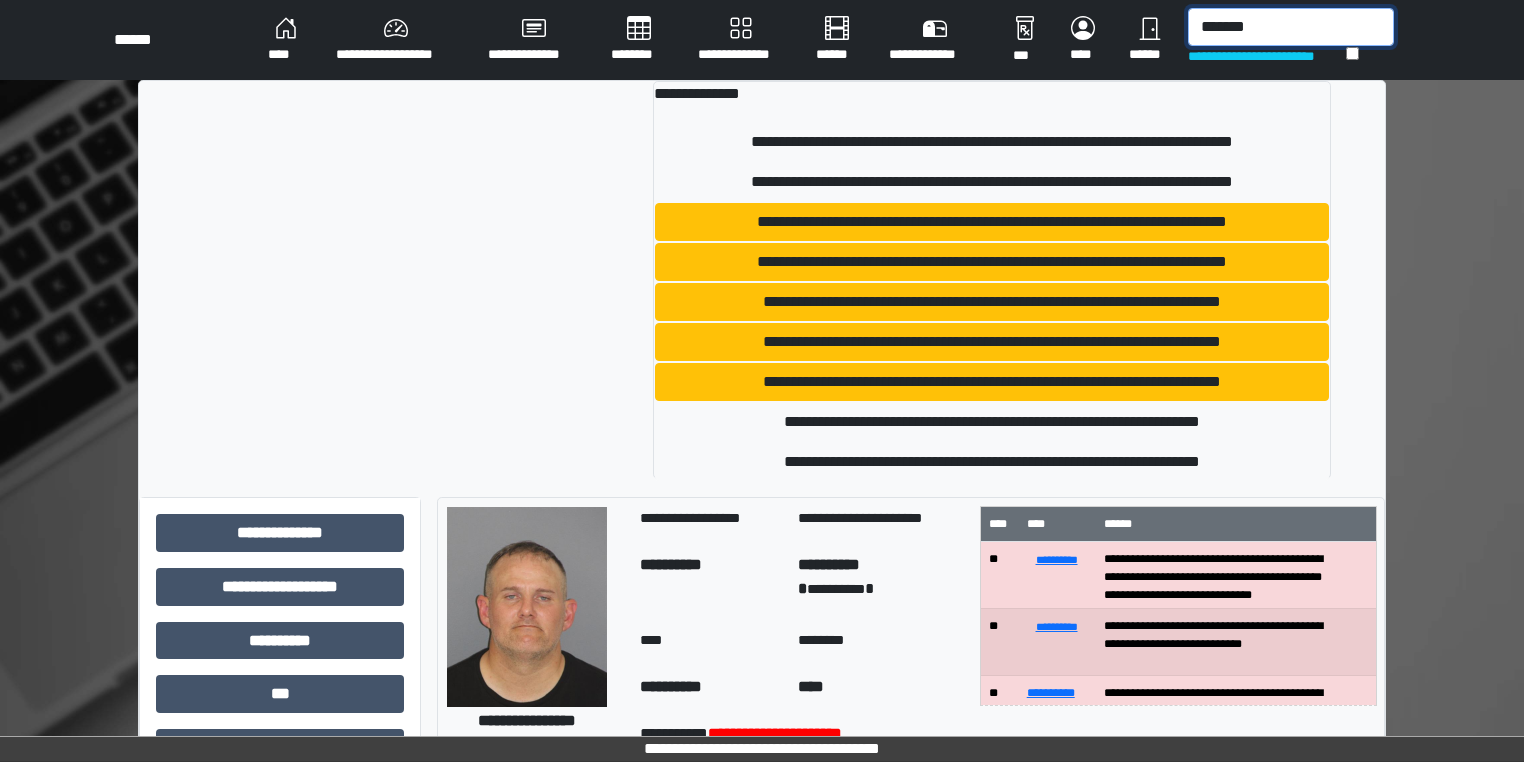 type on "*******" 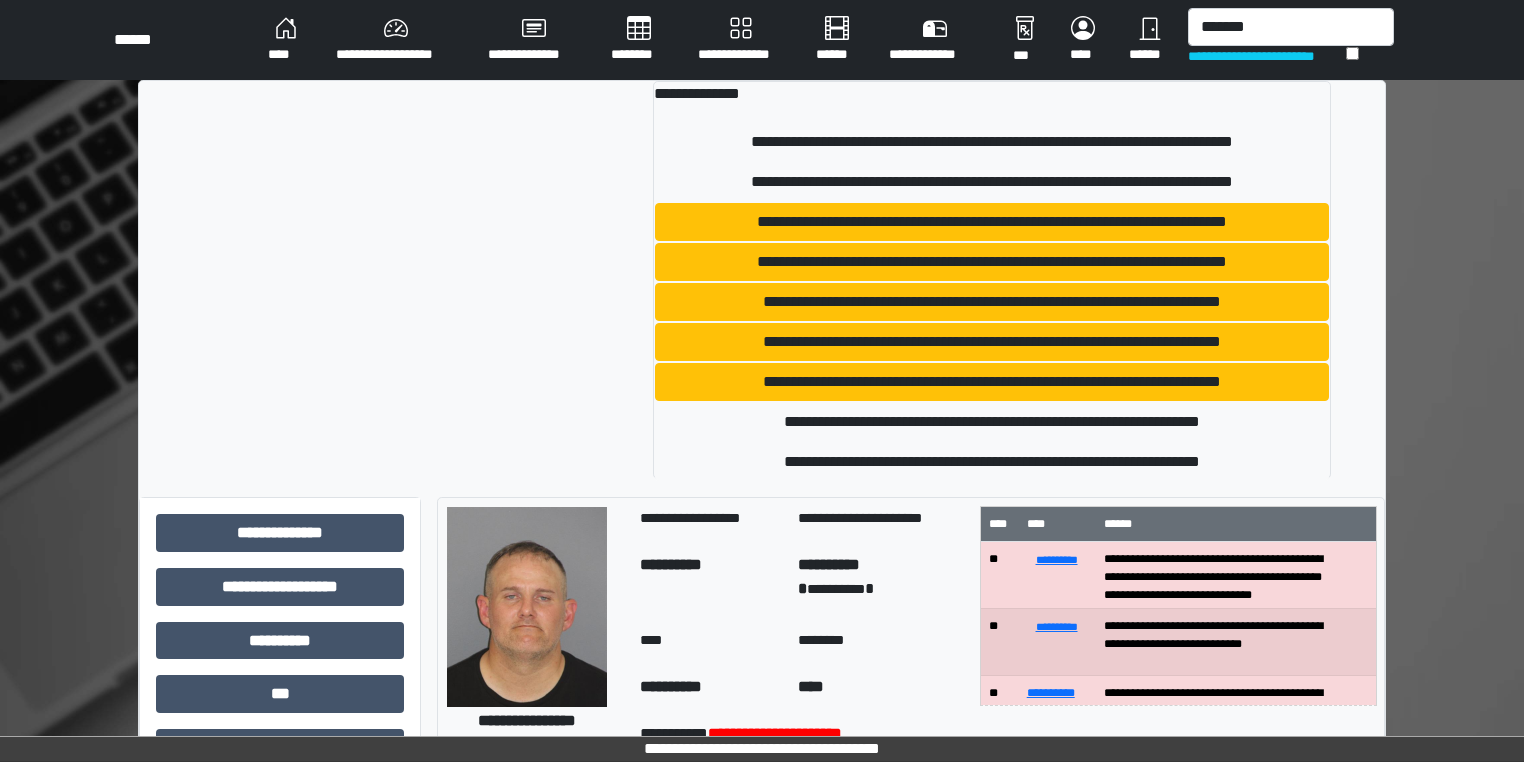 click on "**********" at bounding box center (762, 823) 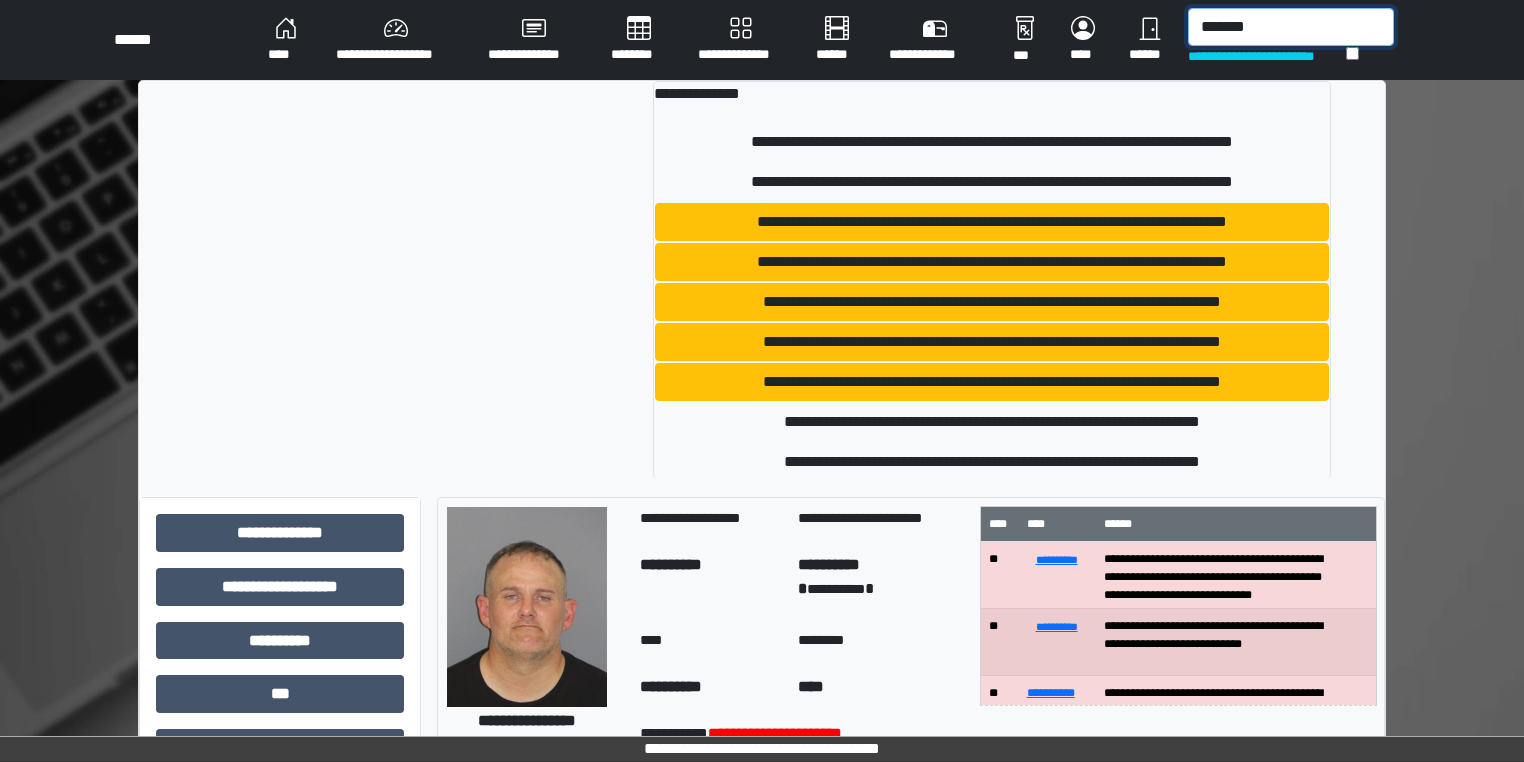 click on "*******" at bounding box center [1291, 27] 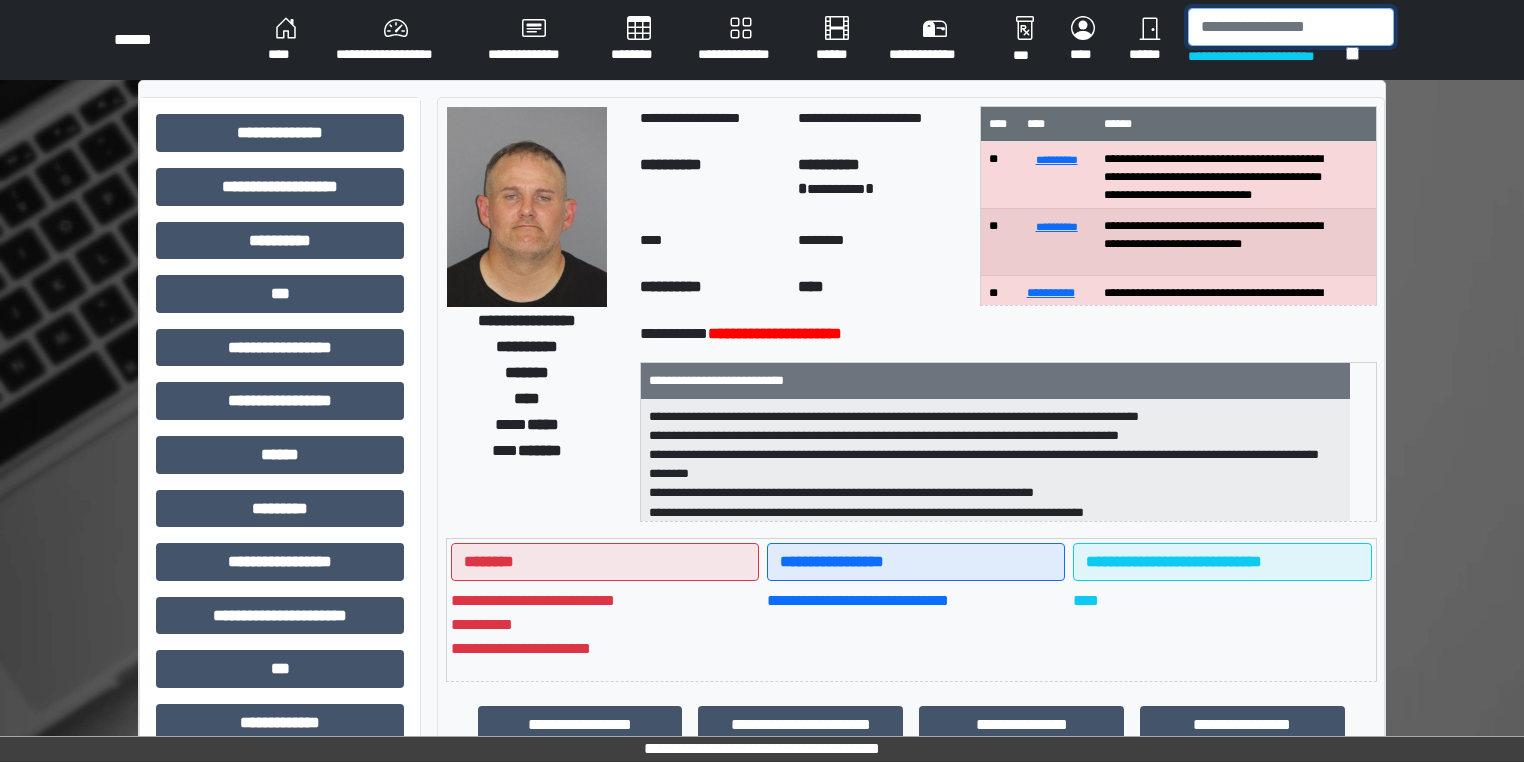 type 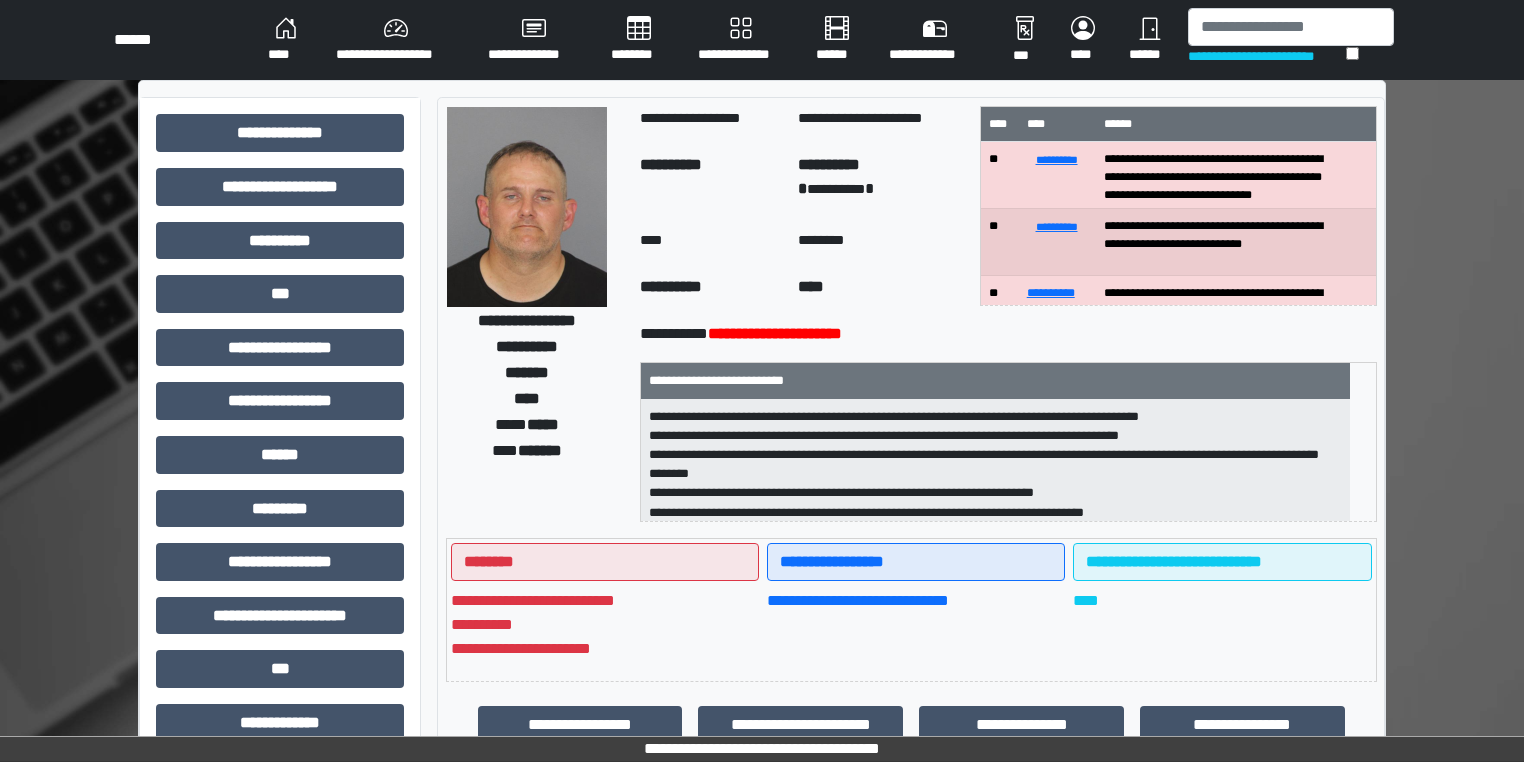 click on "******" at bounding box center [1150, 40] 